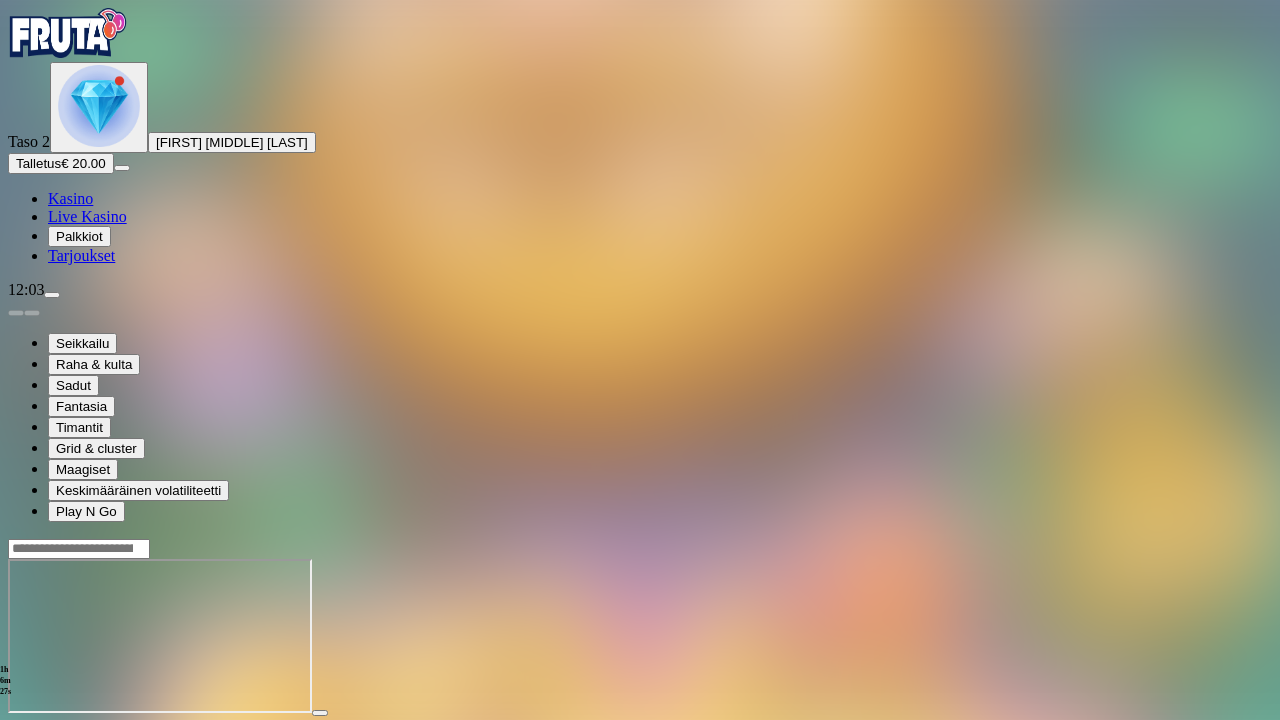 drag, startPoint x: 0, startPoint y: 0, endPoint x: 1262, endPoint y: 13, distance: 1262.0669 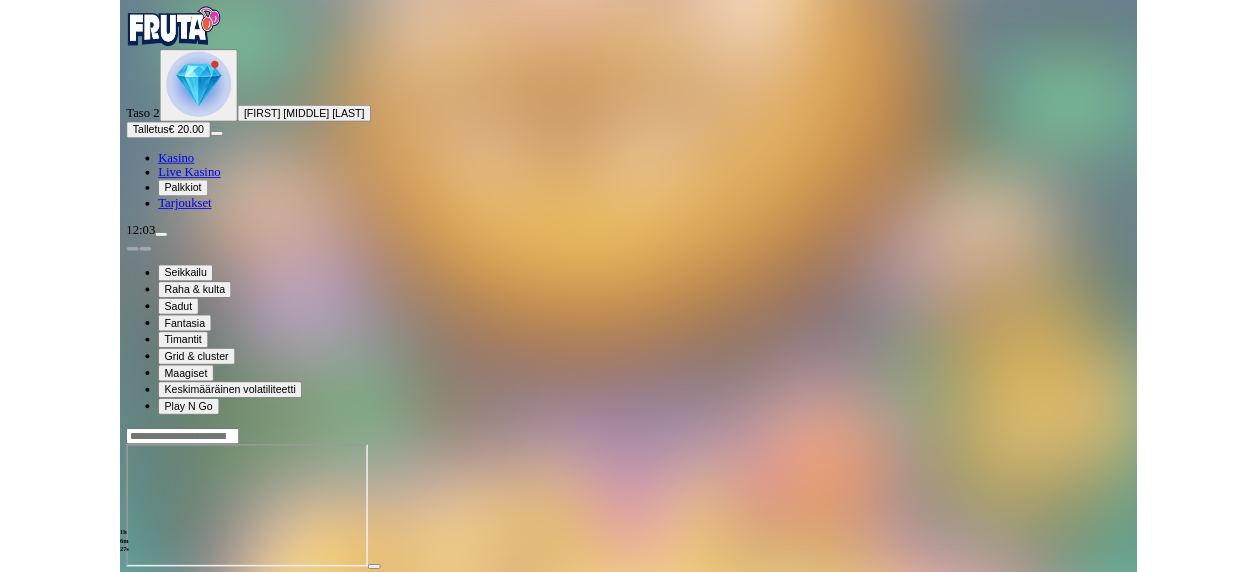 scroll, scrollTop: 0, scrollLeft: 0, axis: both 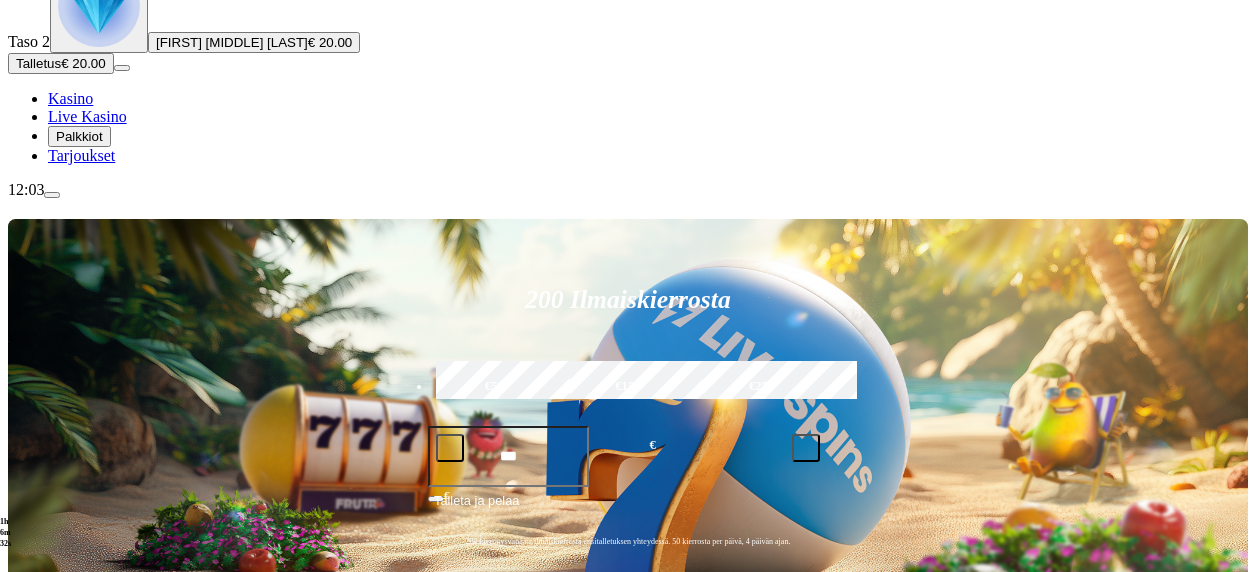 click at bounding box center [99, 6] 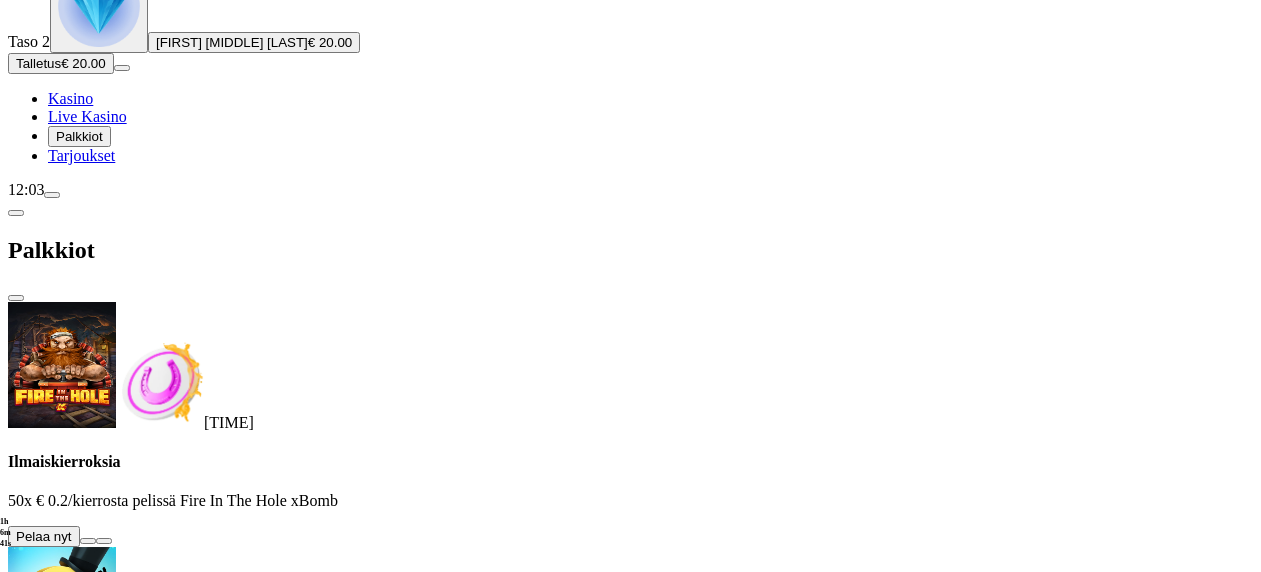 scroll, scrollTop: 0, scrollLeft: 0, axis: both 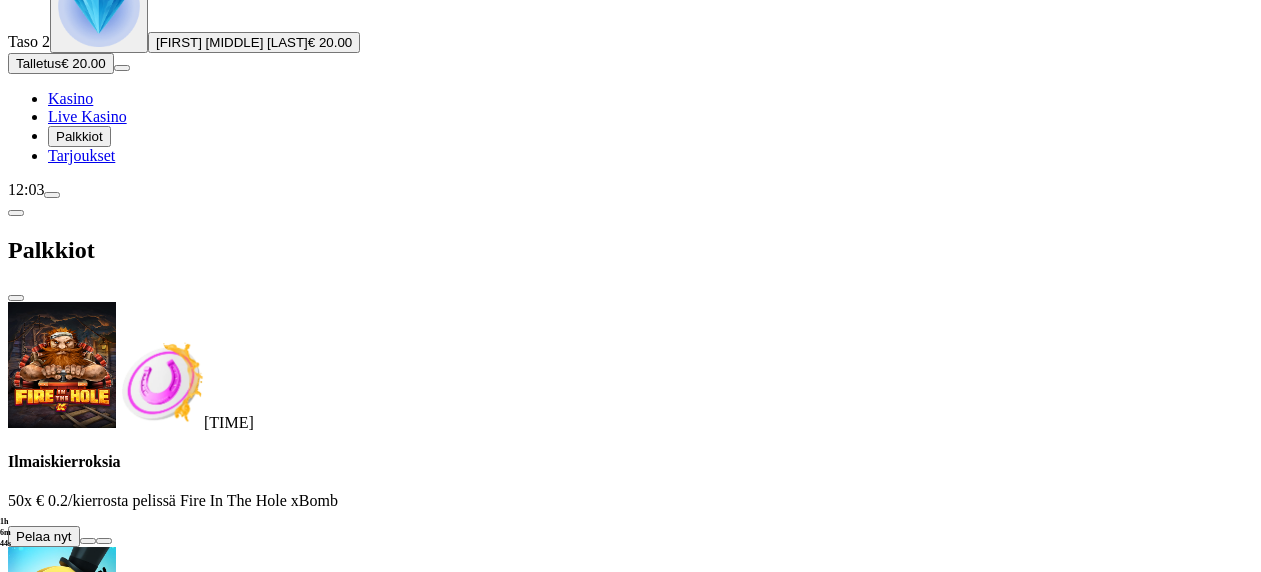 click at bounding box center [88, 541] 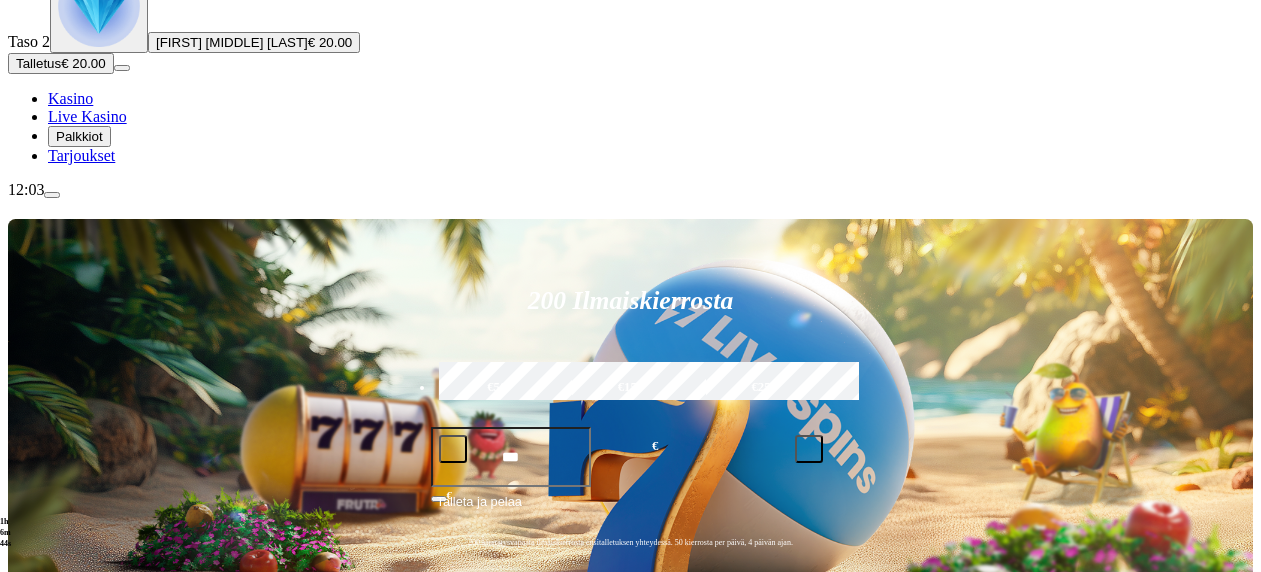 scroll, scrollTop: 0, scrollLeft: 0, axis: both 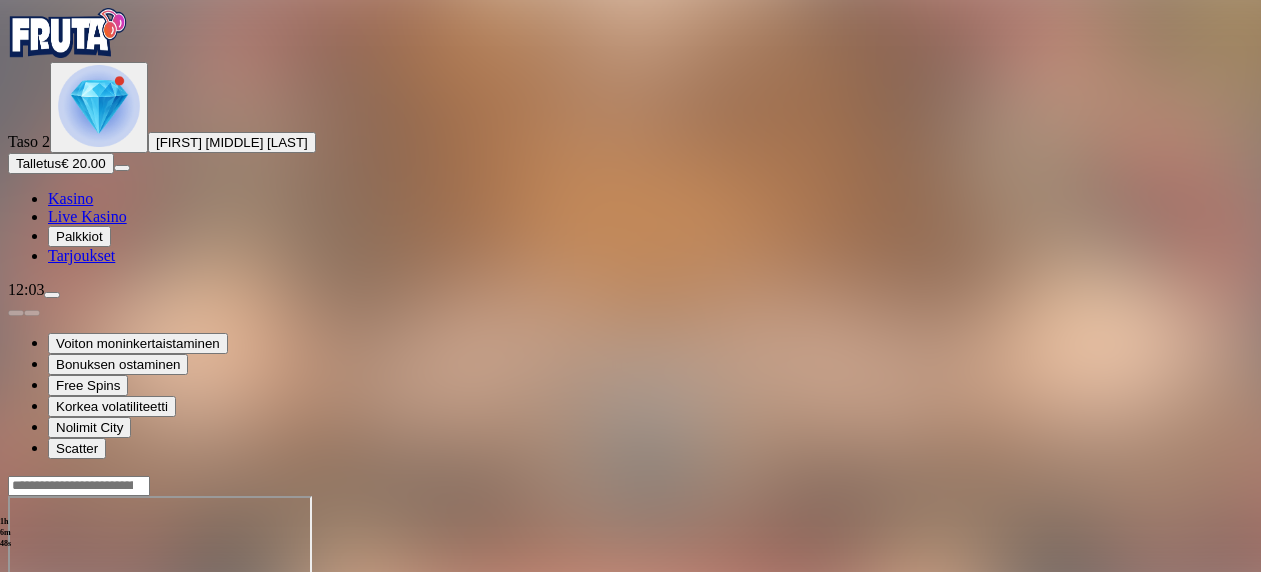 click at bounding box center [48, 668] 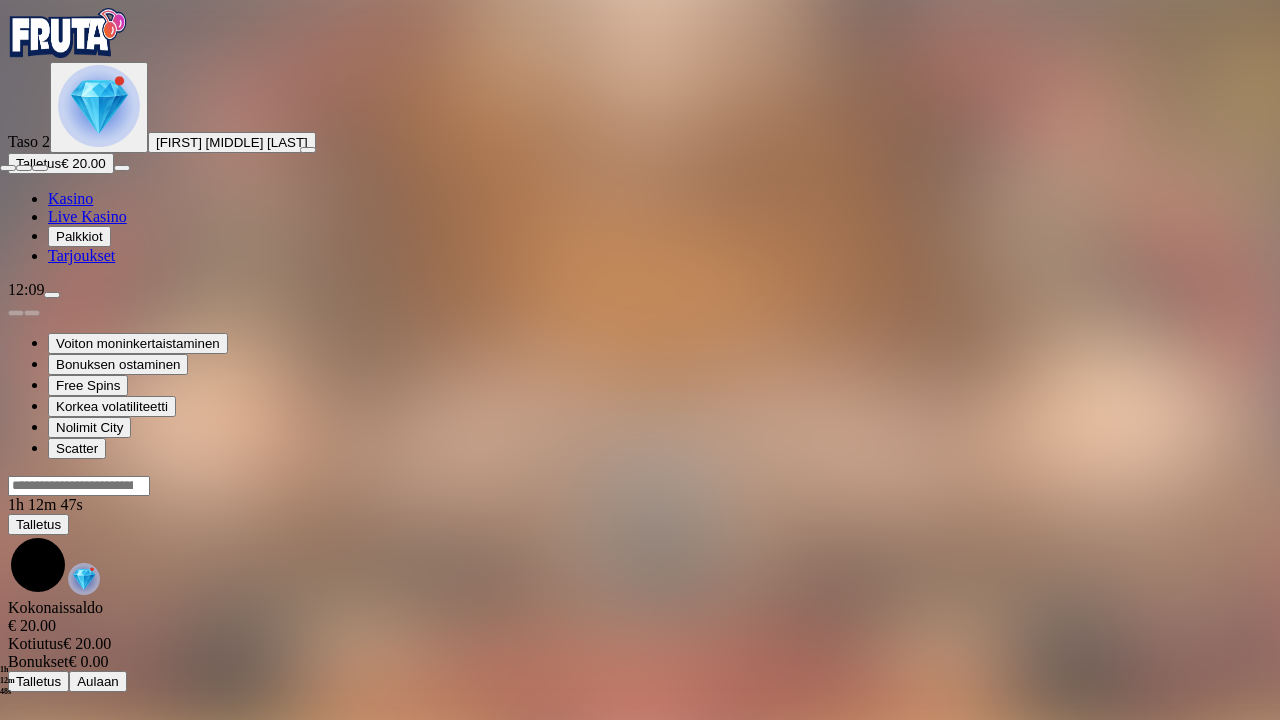 click at bounding box center (8, 168) 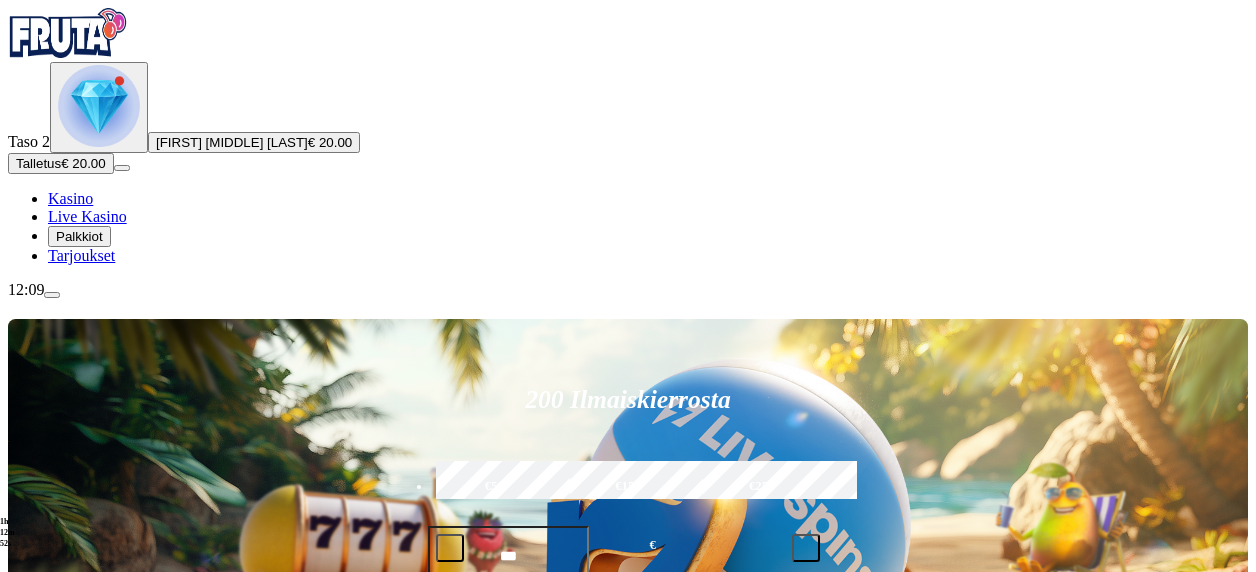 click at bounding box center [99, 106] 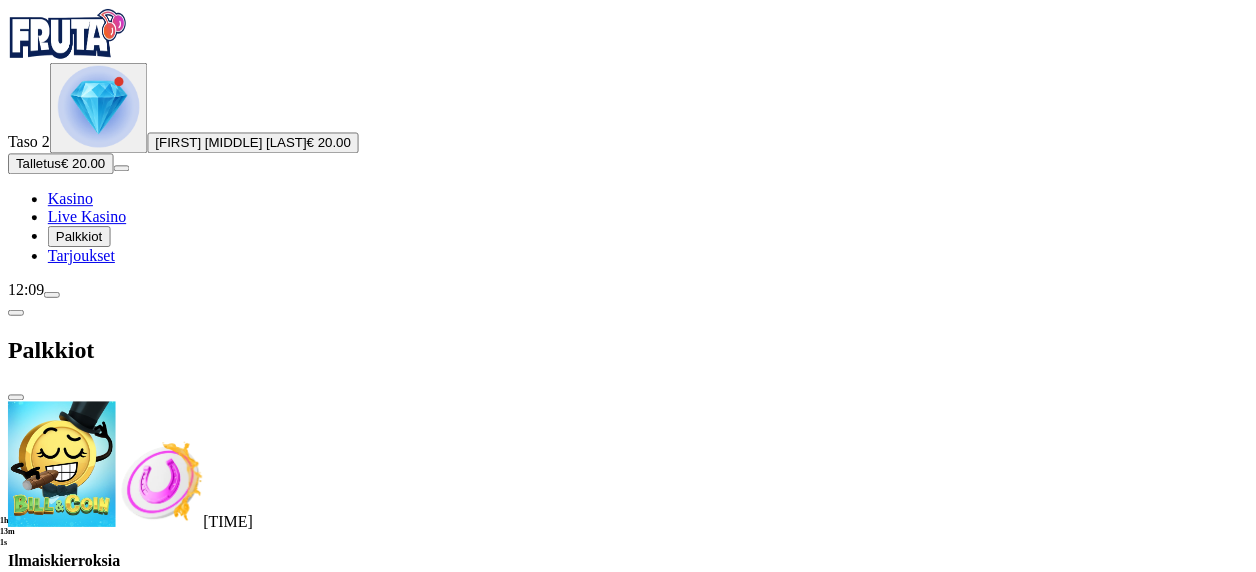 scroll, scrollTop: 0, scrollLeft: 0, axis: both 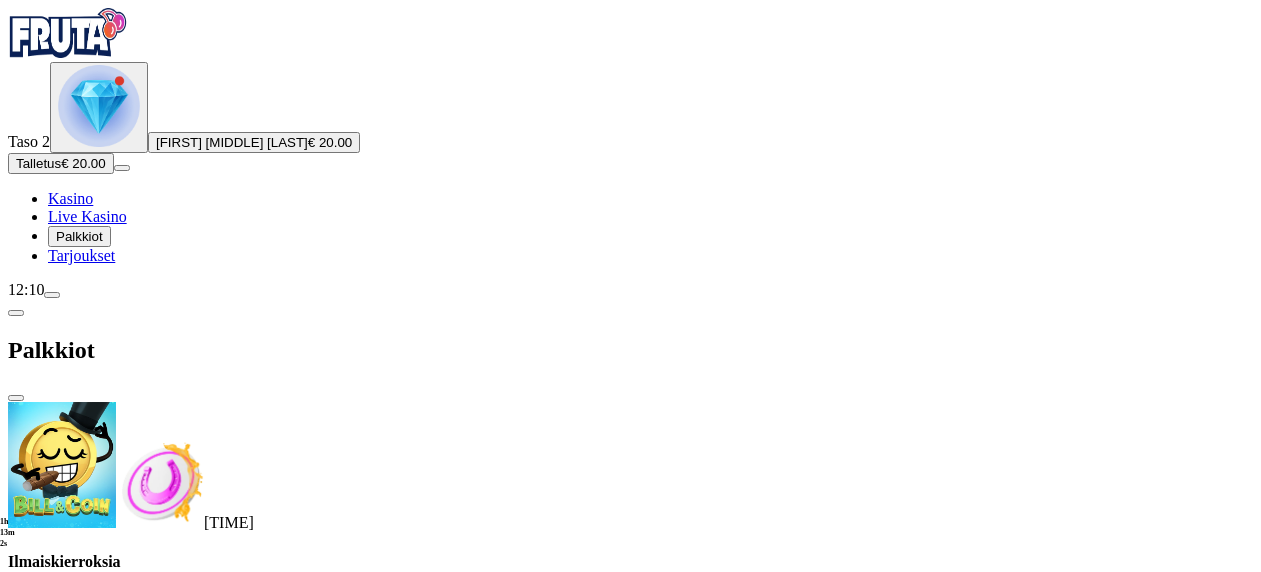 click at bounding box center [16, 398] 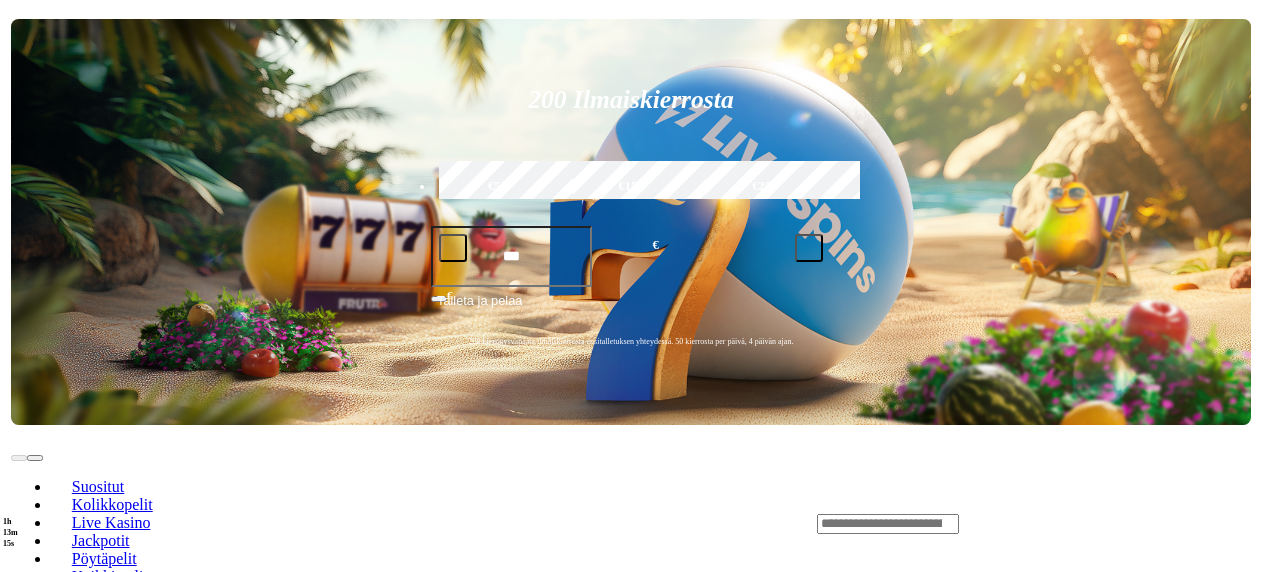 scroll, scrollTop: 500, scrollLeft: 0, axis: vertical 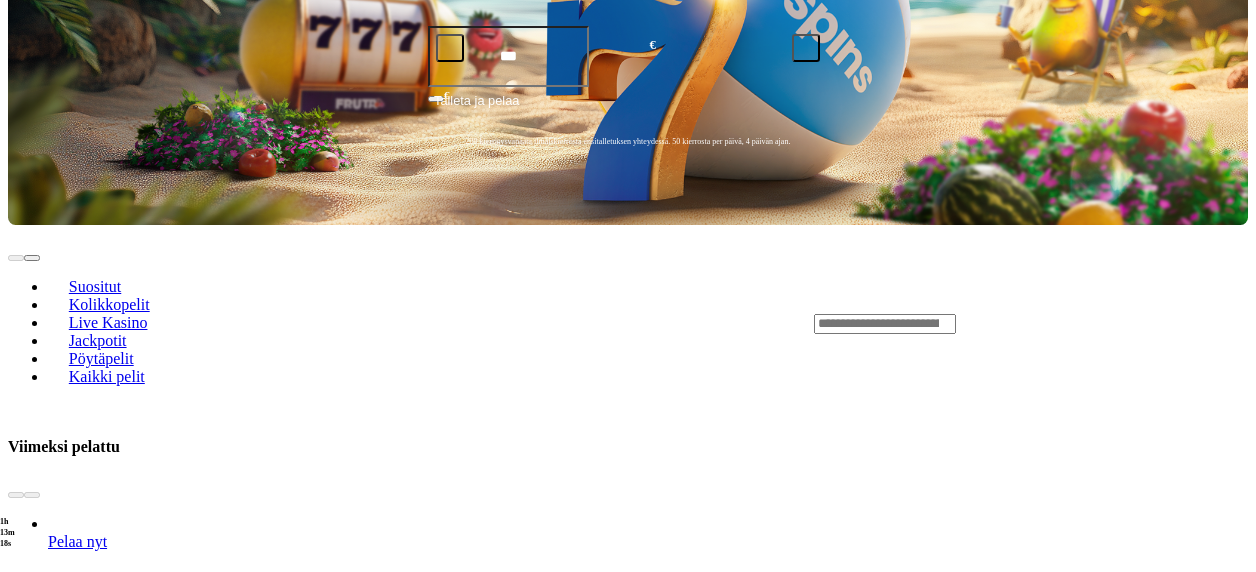 click at bounding box center (52, -205) 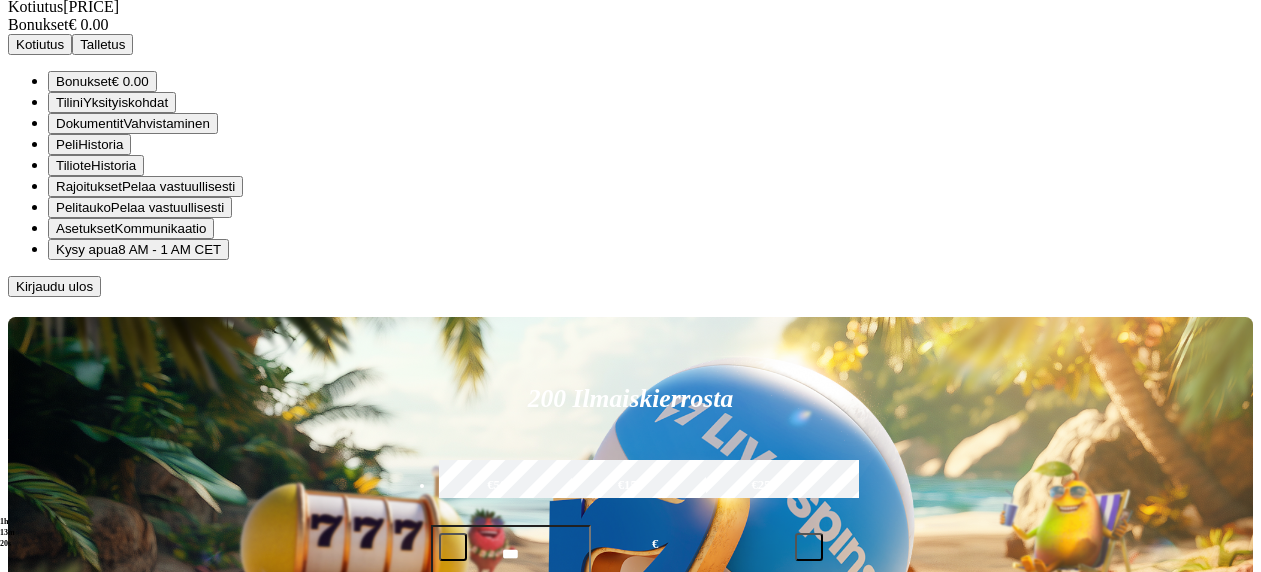 click on "Kotiutus" at bounding box center [40, 44] 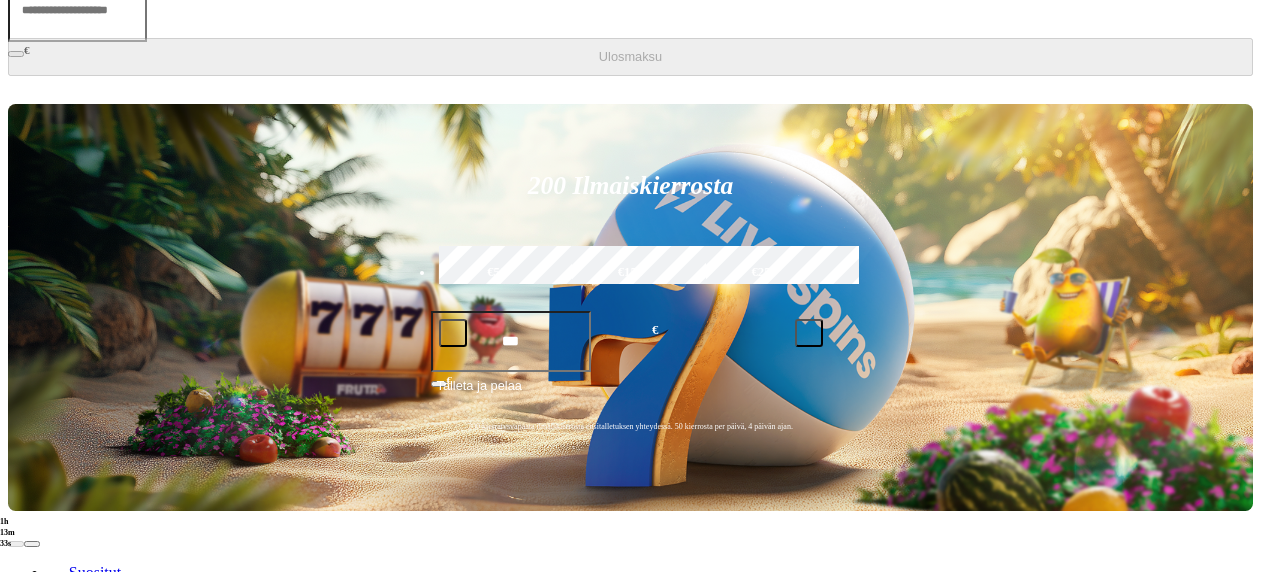 click on "Bonukset" at bounding box center [463, -65] 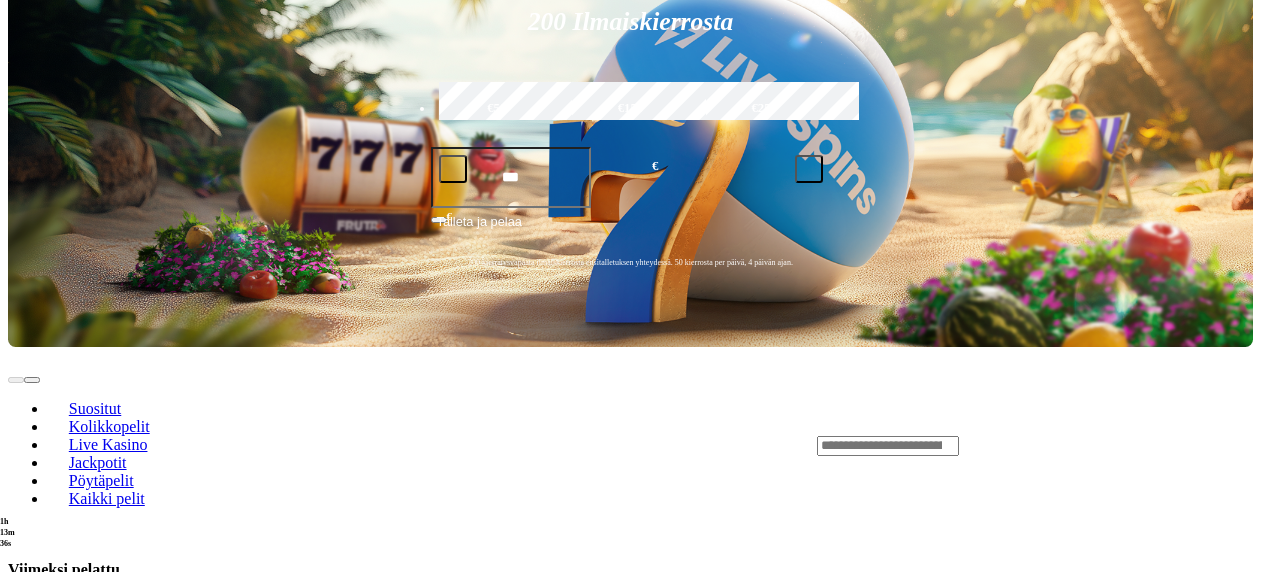 click at bounding box center (16, -102) 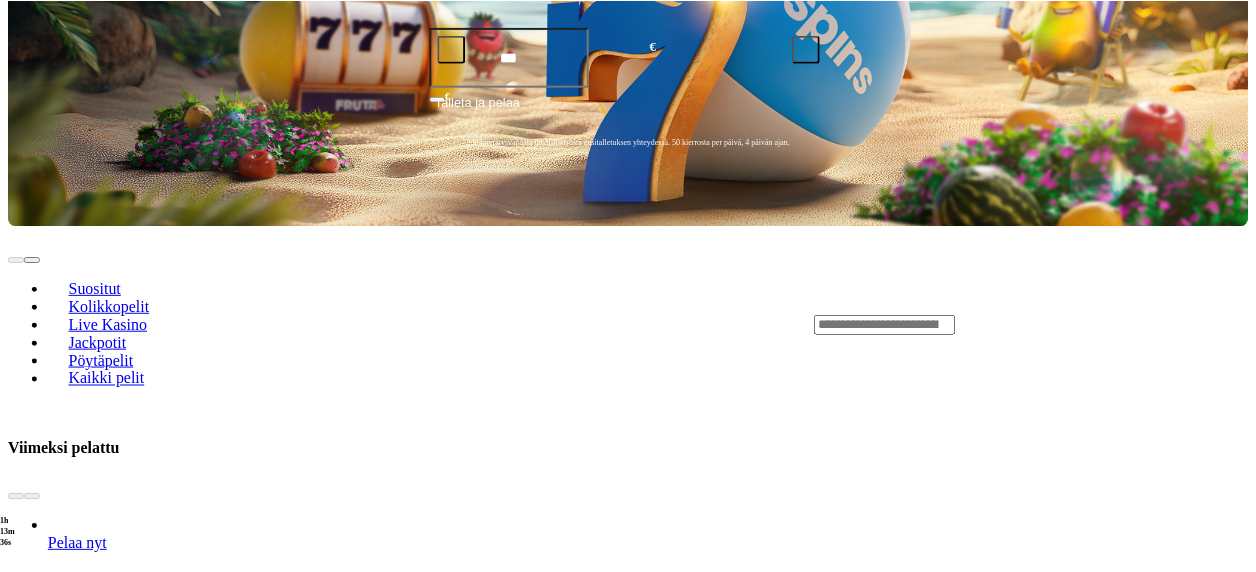 scroll, scrollTop: 0, scrollLeft: 0, axis: both 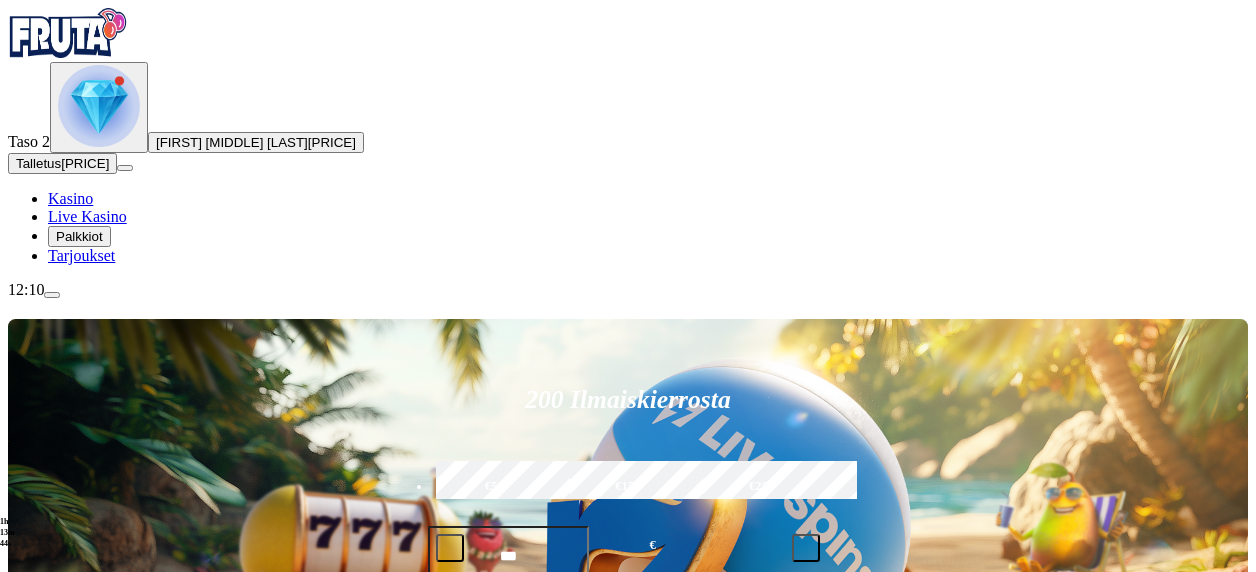 click at bounding box center (52, 295) 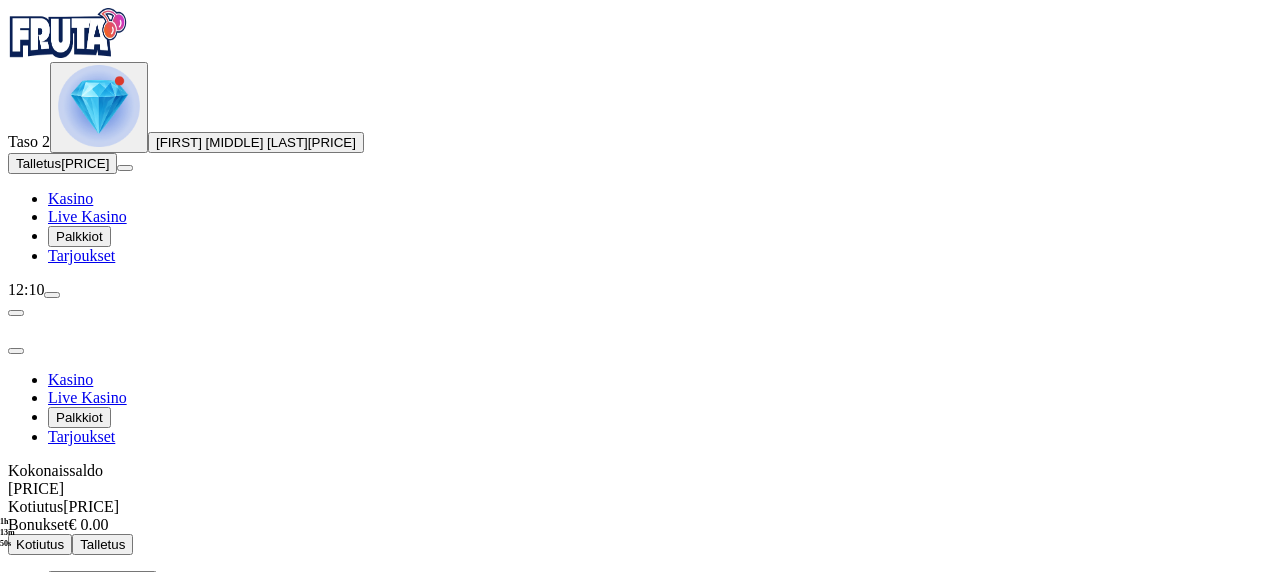 click on "Kotiutus" at bounding box center [40, 544] 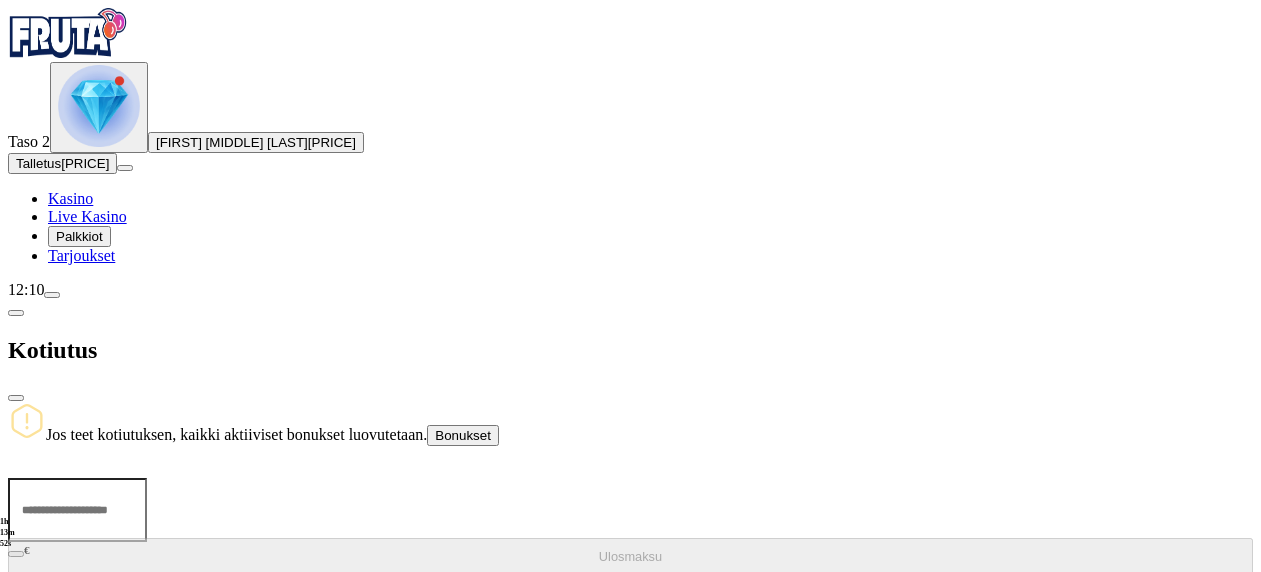 click at bounding box center [77, 510] 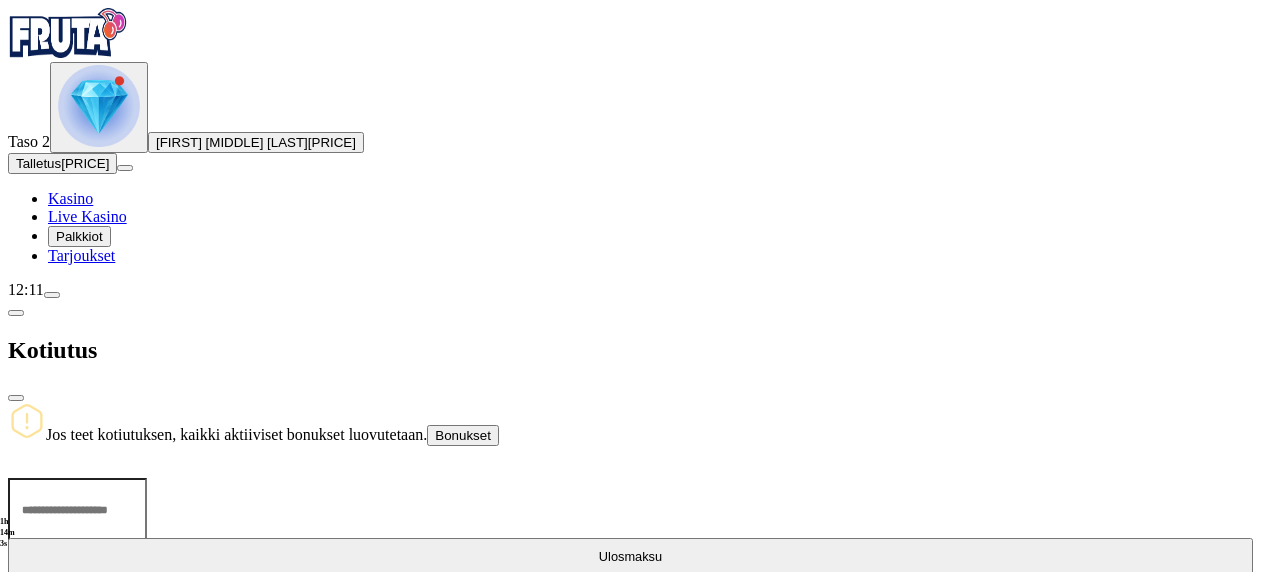type on "**" 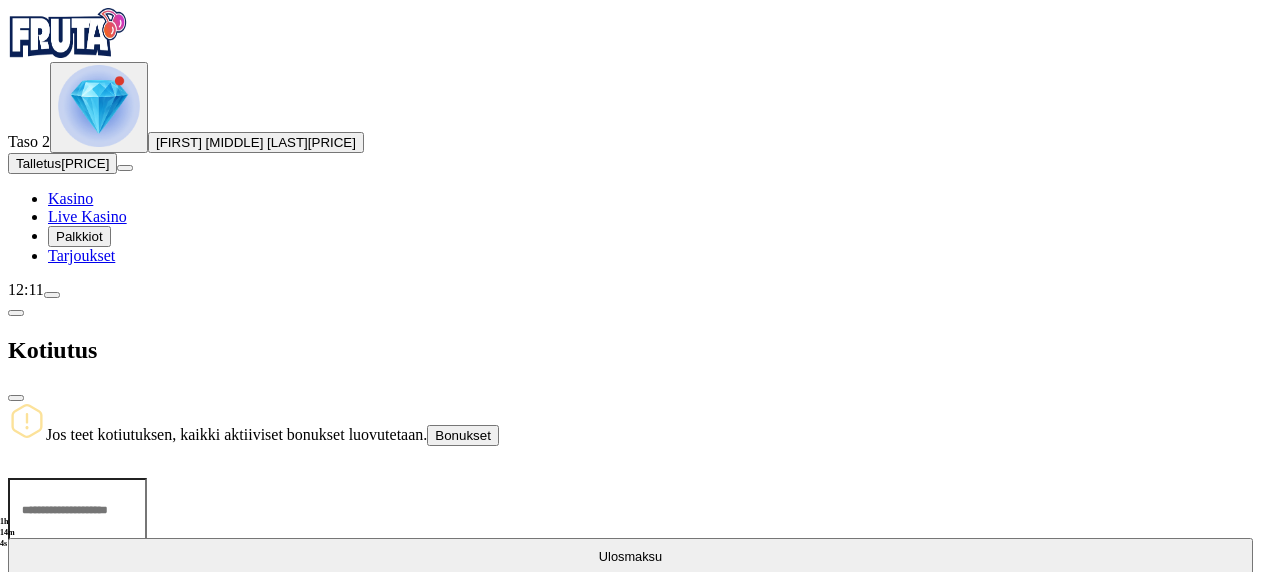 type 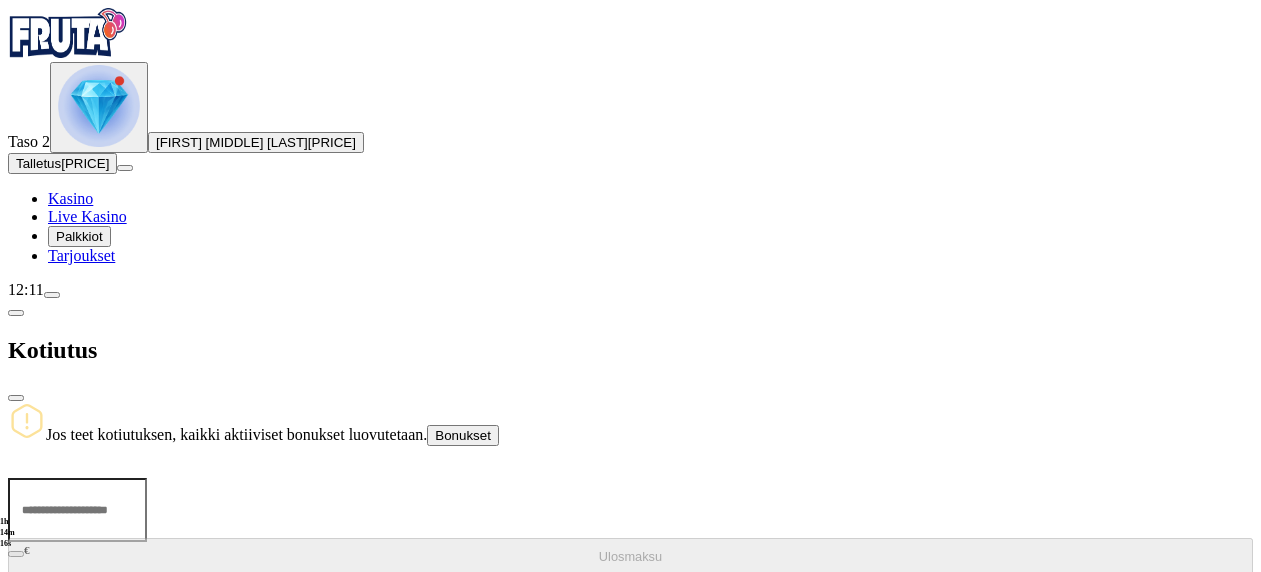 click at bounding box center (16, 398) 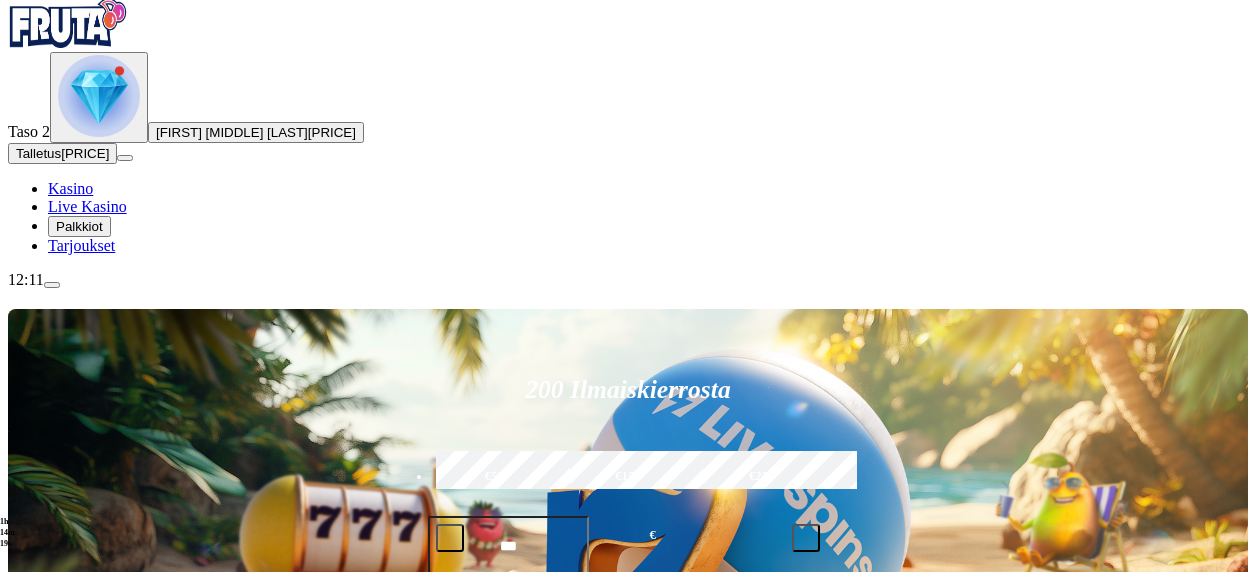 scroll, scrollTop: 200, scrollLeft: 0, axis: vertical 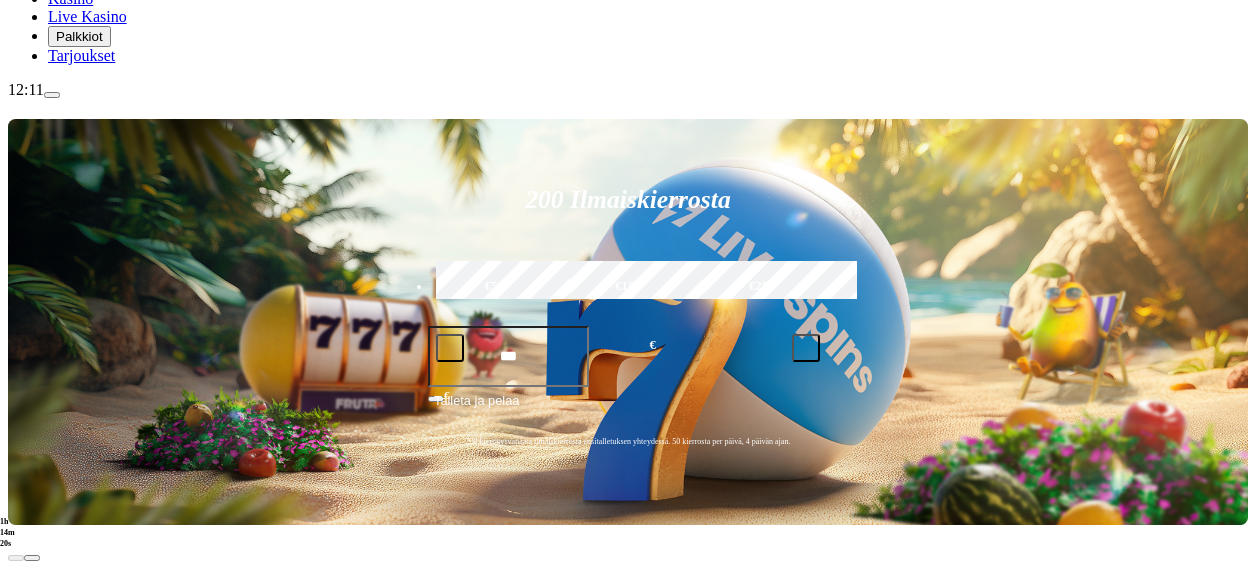 click on "Pelaa nyt" at bounding box center [77, 841] 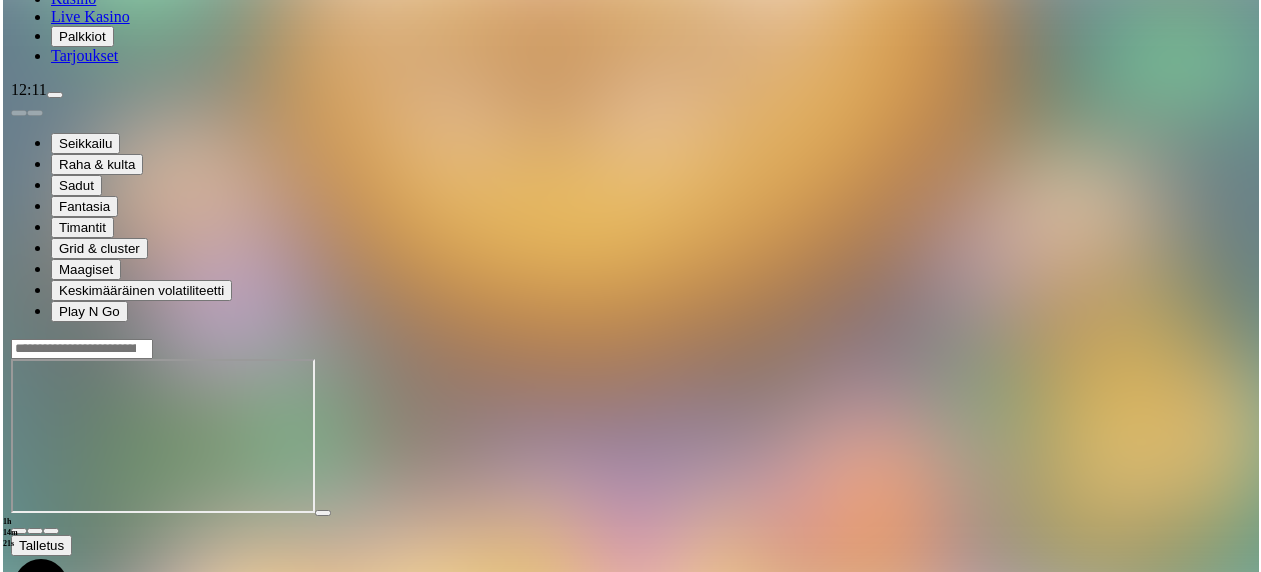 scroll, scrollTop: 0, scrollLeft: 0, axis: both 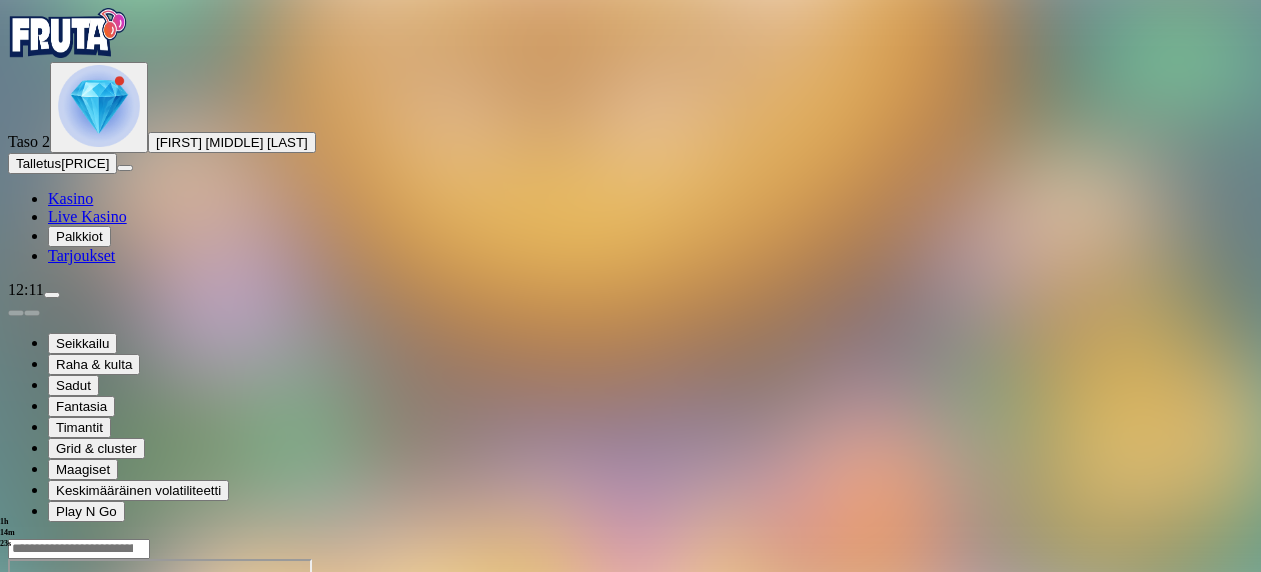 drag, startPoint x: 1127, startPoint y: 179, endPoint x: 1142, endPoint y: 290, distance: 112.00893 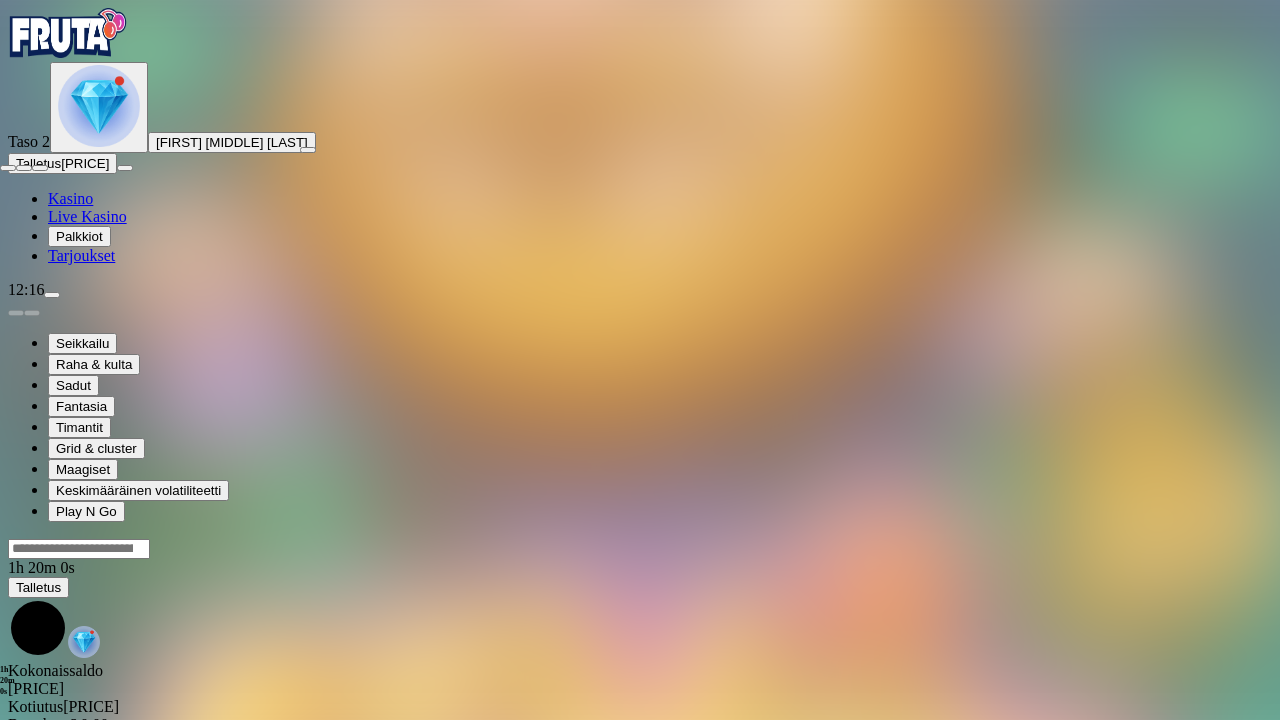 click at bounding box center (8, 168) 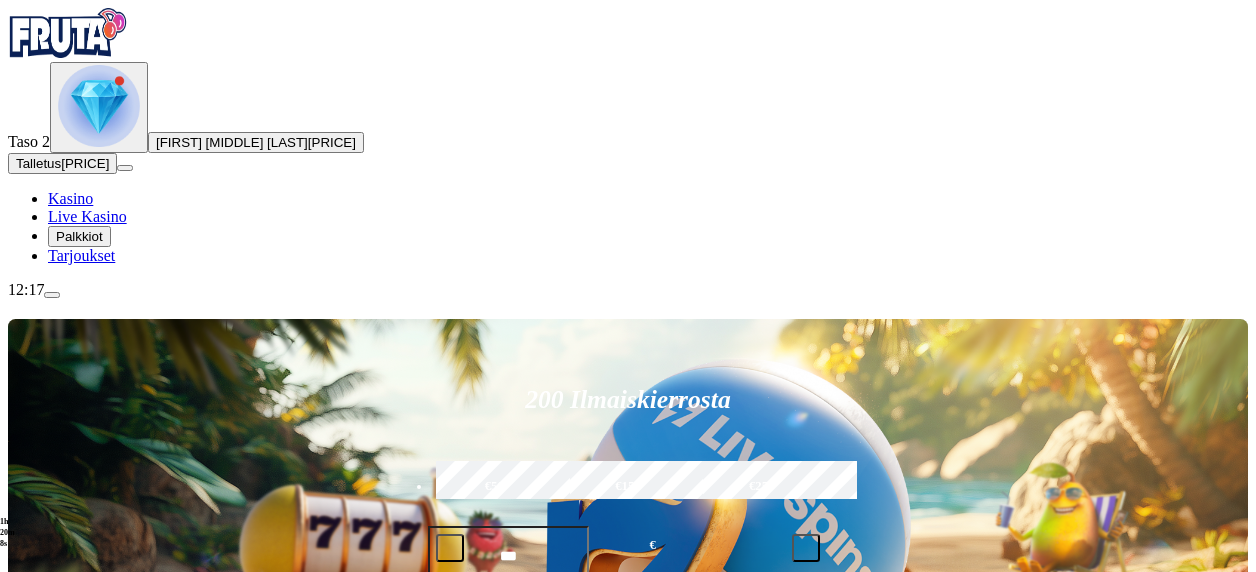 click at bounding box center [52, 295] 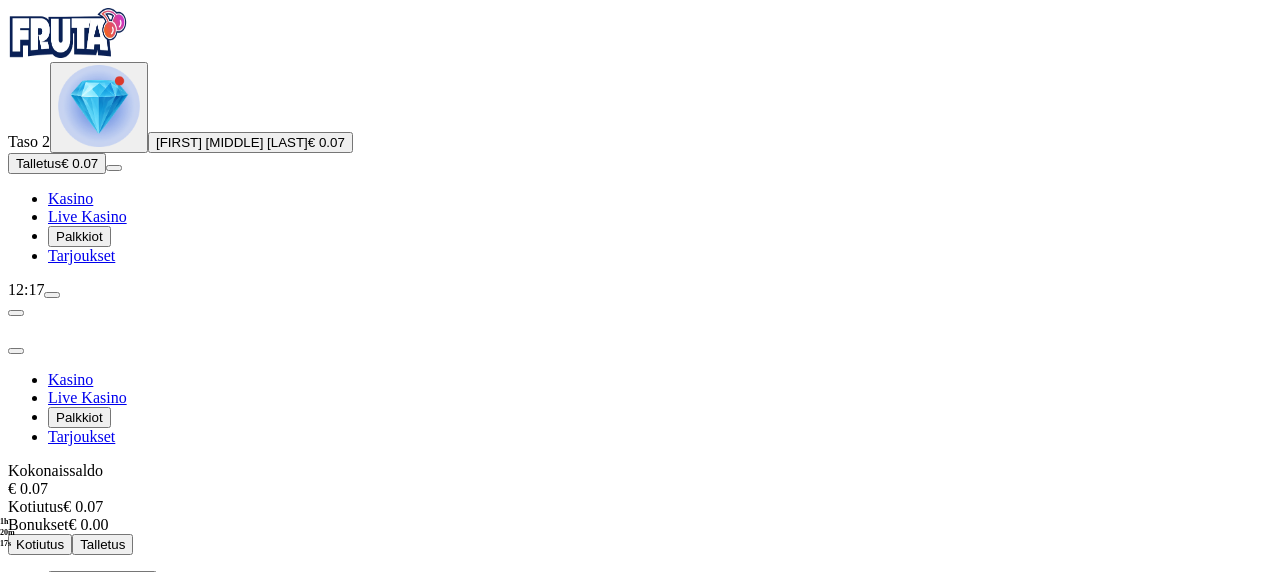 scroll, scrollTop: 0, scrollLeft: 0, axis: both 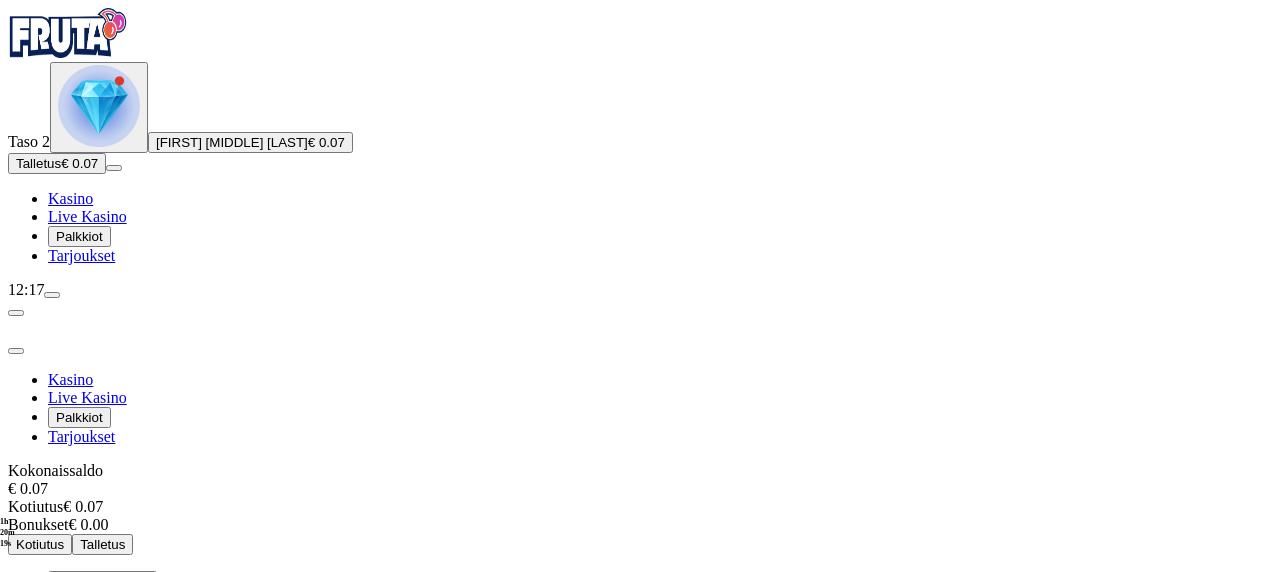 click on "Yksityiskohdat" at bounding box center (125, 602) 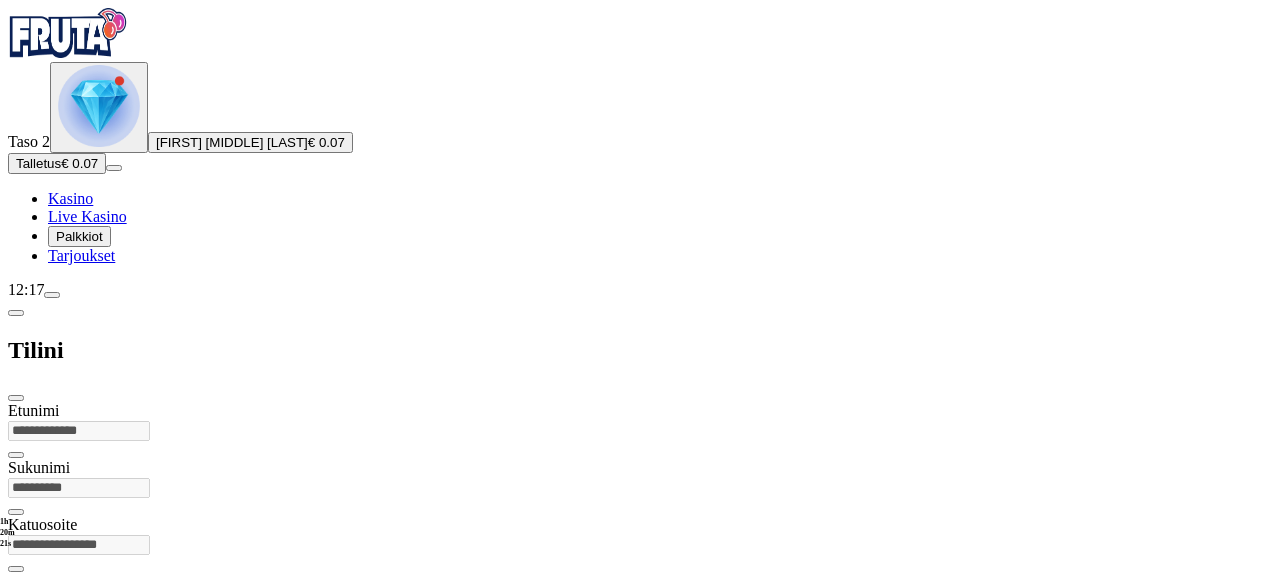 click at bounding box center (16, 398) 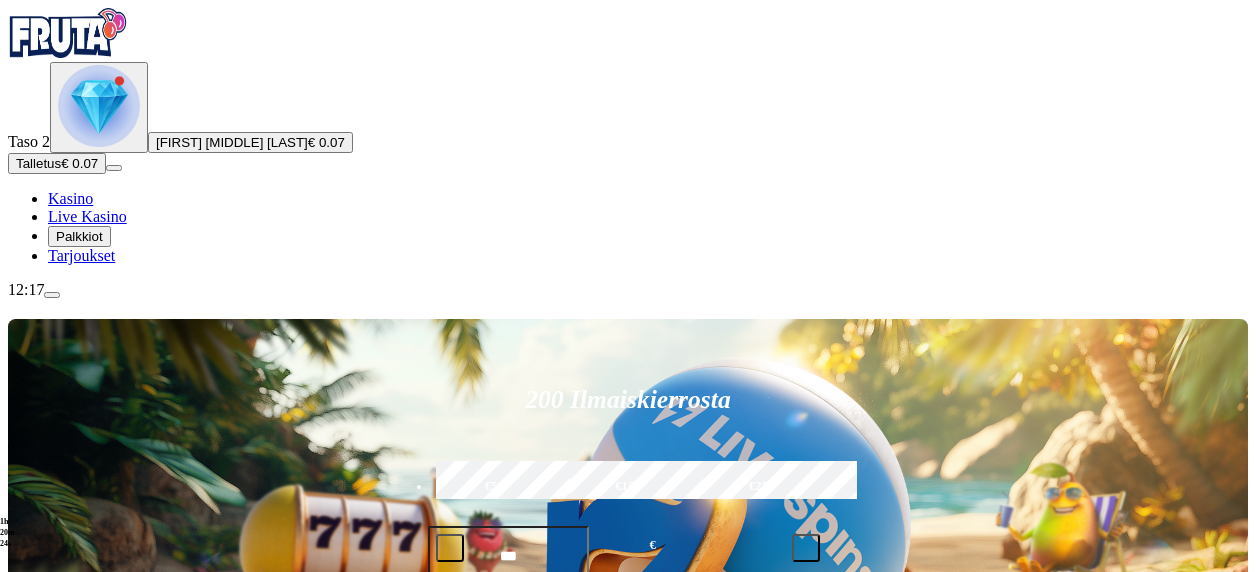 click on "12:17" at bounding box center (628, 290) 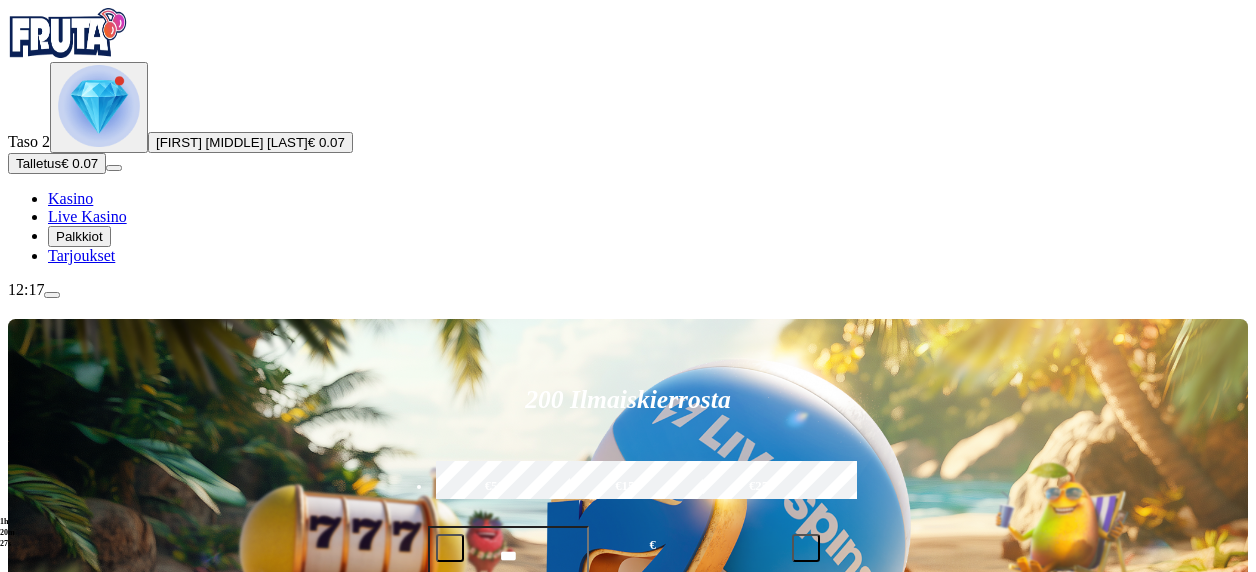 click at bounding box center [99, 106] 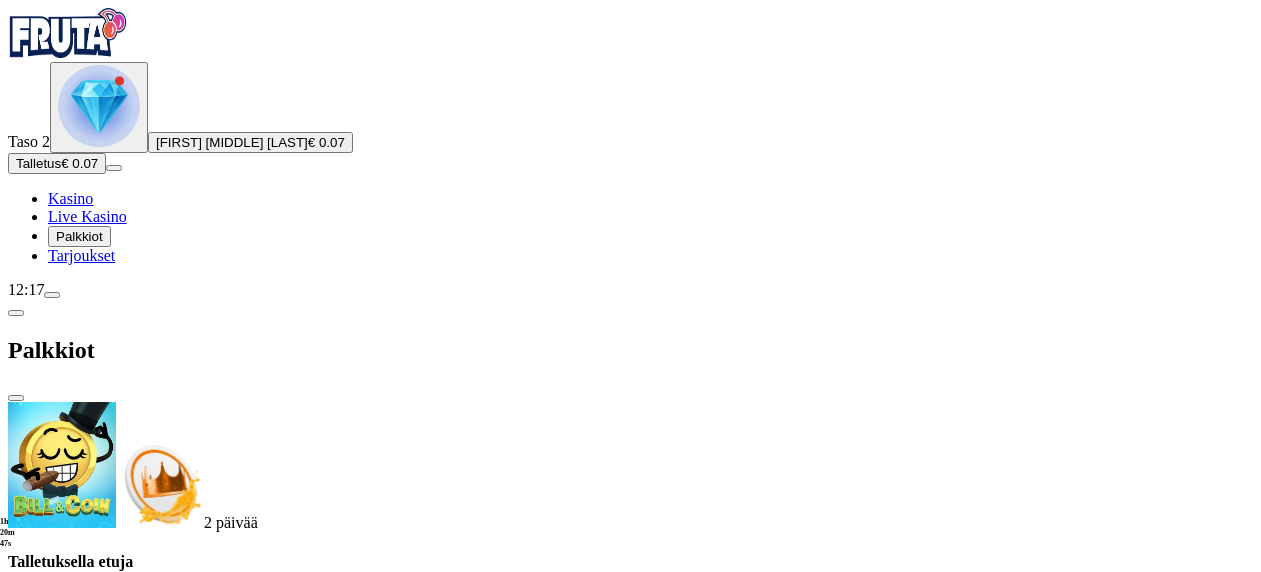 scroll, scrollTop: 472, scrollLeft: 0, axis: vertical 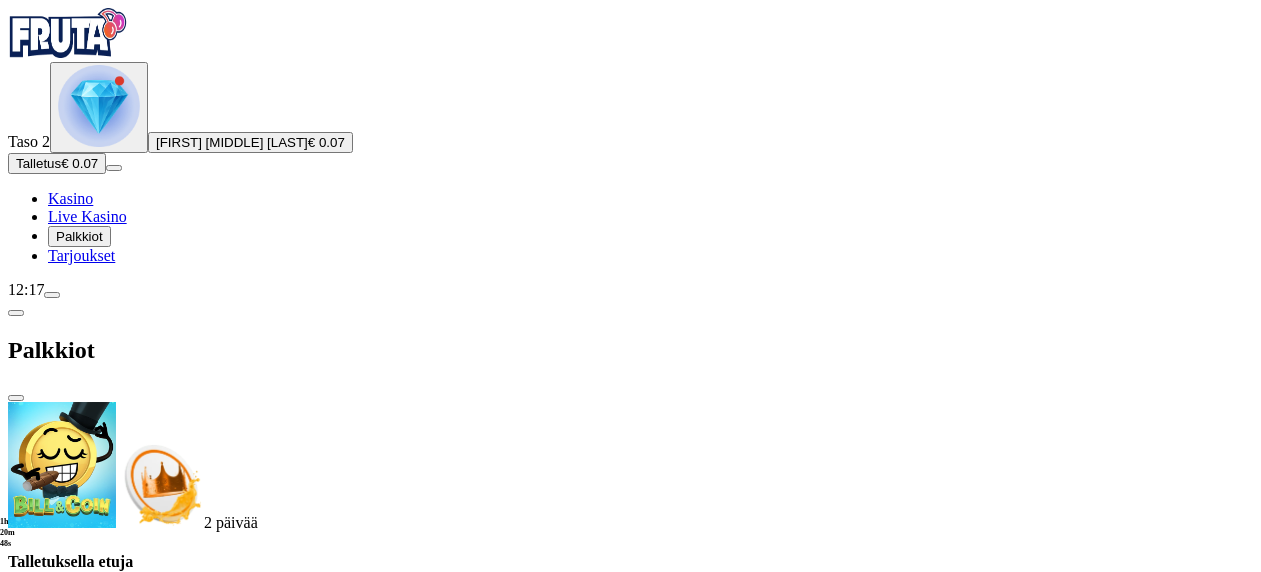 click at bounding box center (112, 1657) 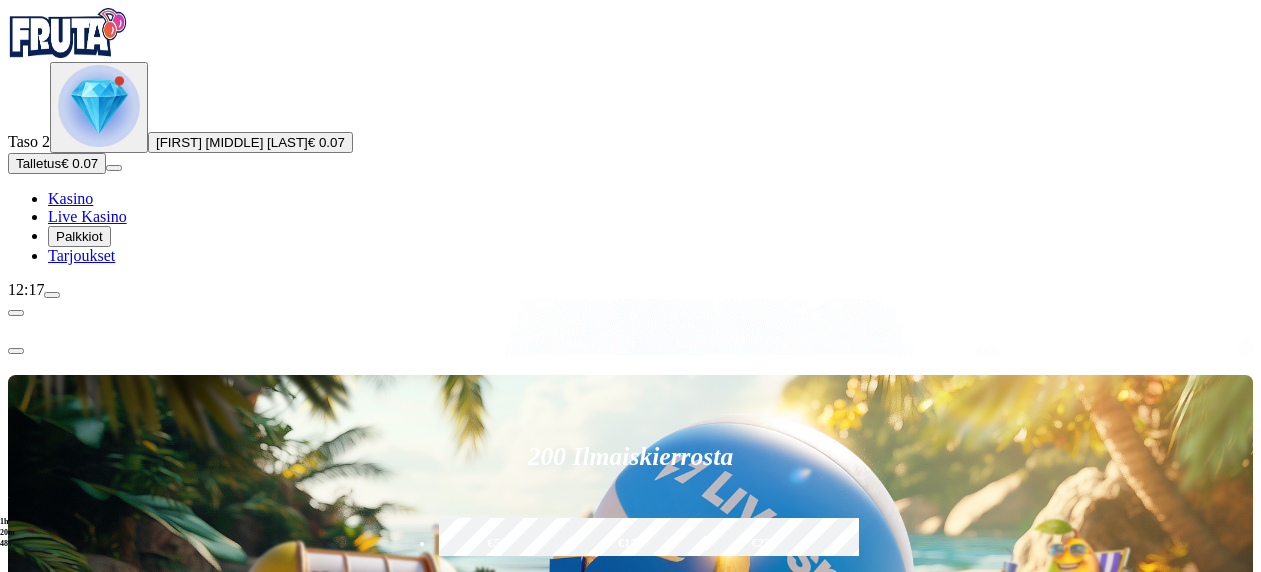 scroll, scrollTop: 0, scrollLeft: 0, axis: both 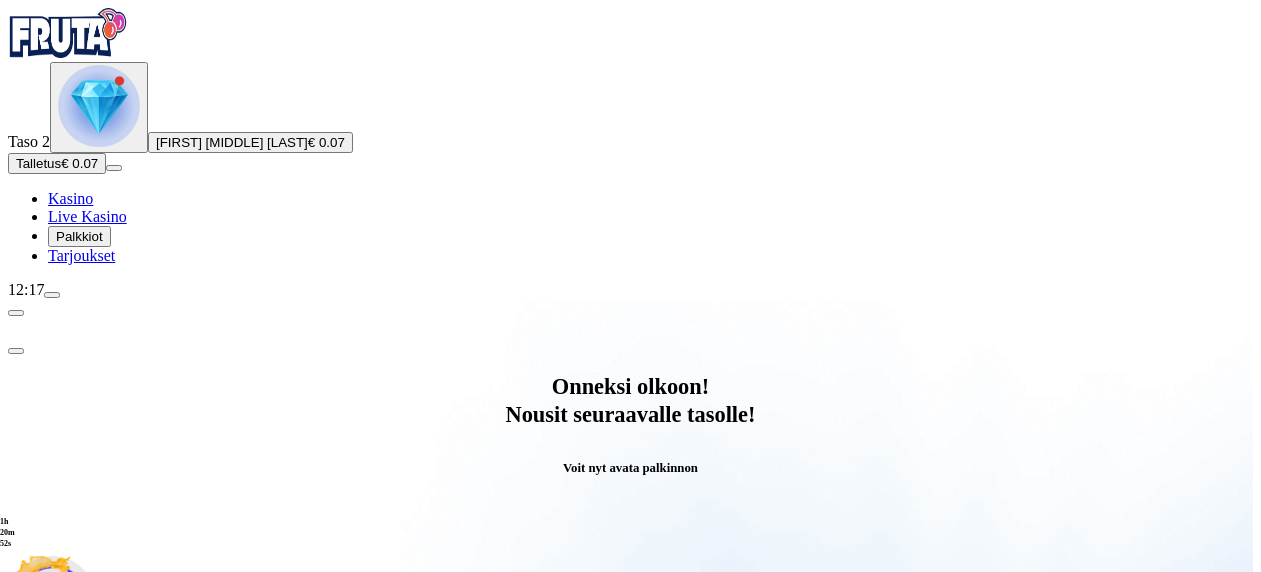 click on "Avaa palkinto" at bounding box center [631, 795] 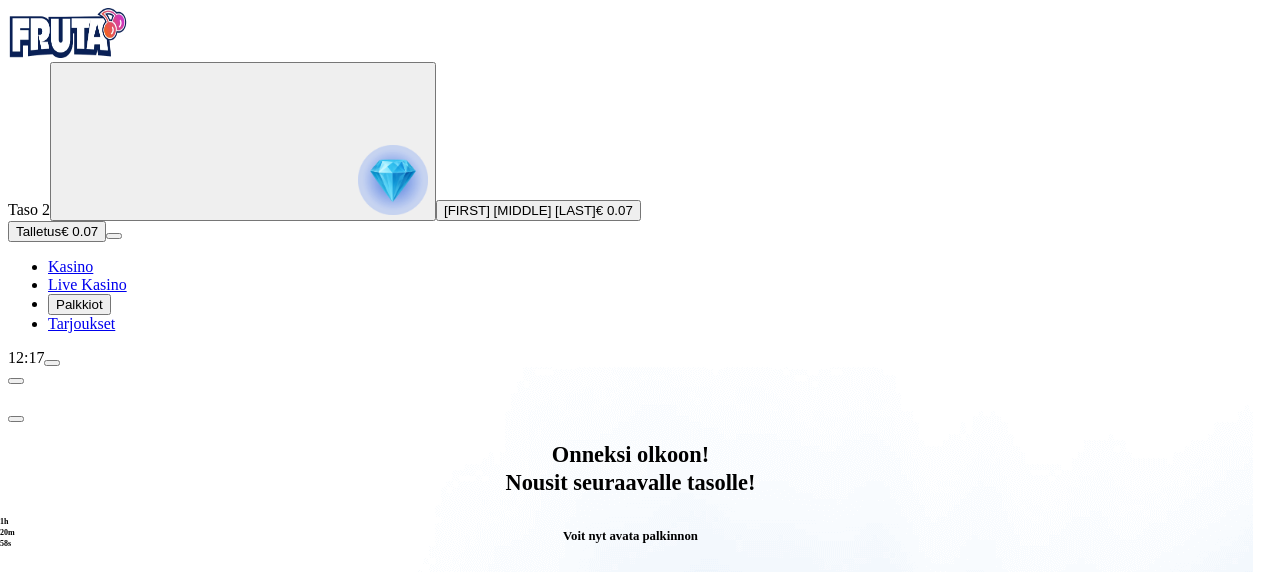 click at bounding box center [88, 1067] 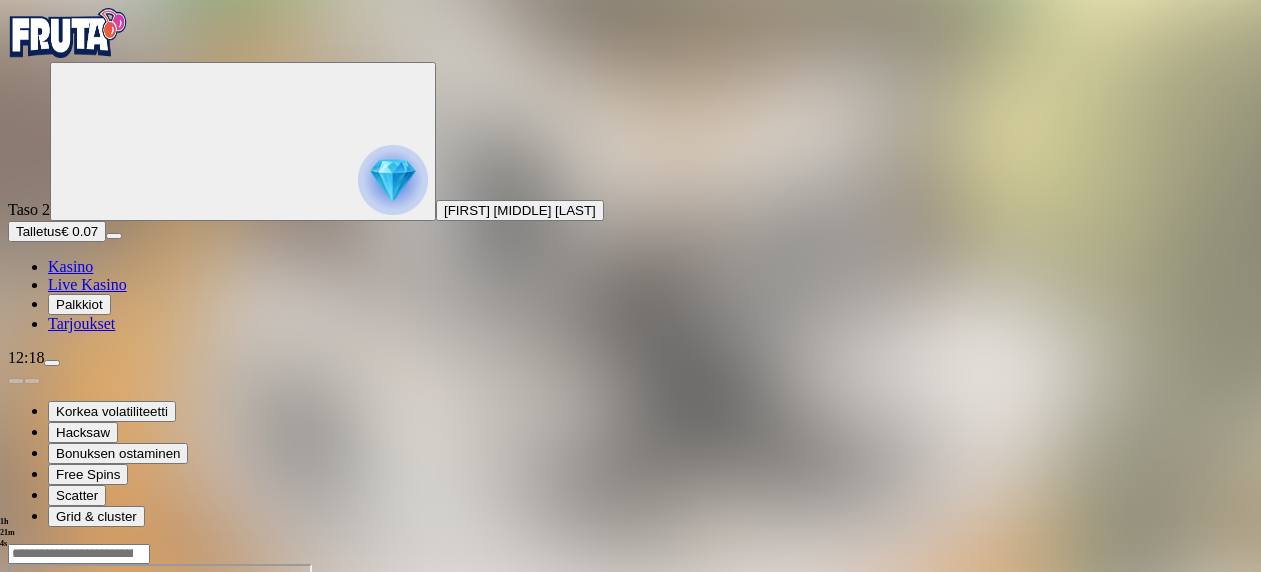 click at bounding box center [16, 736] 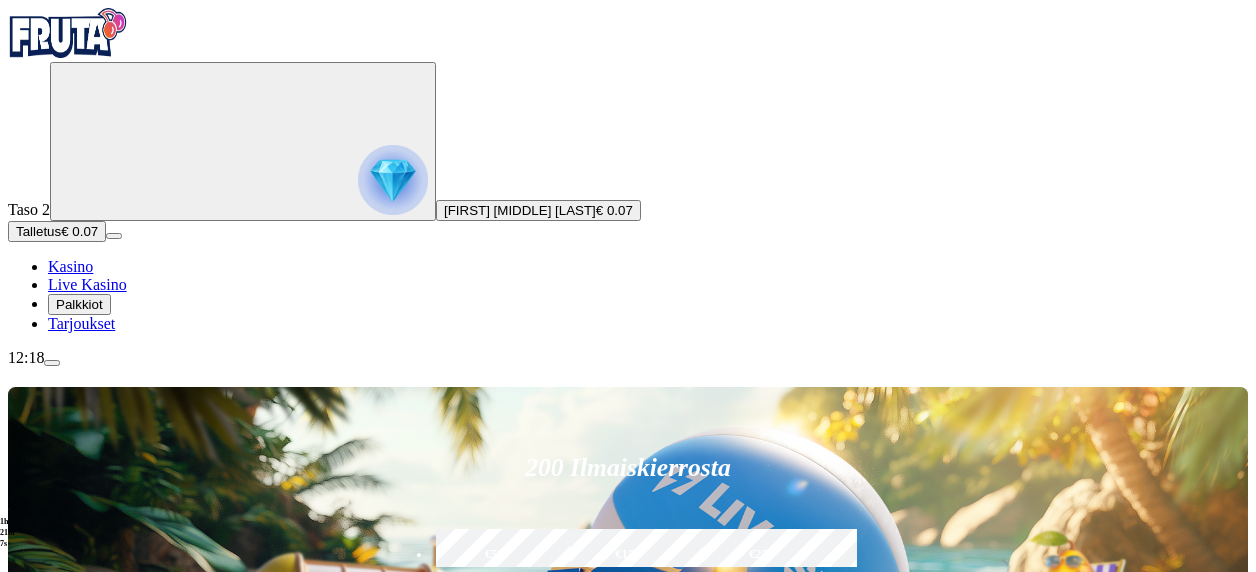 click at bounding box center [393, 180] 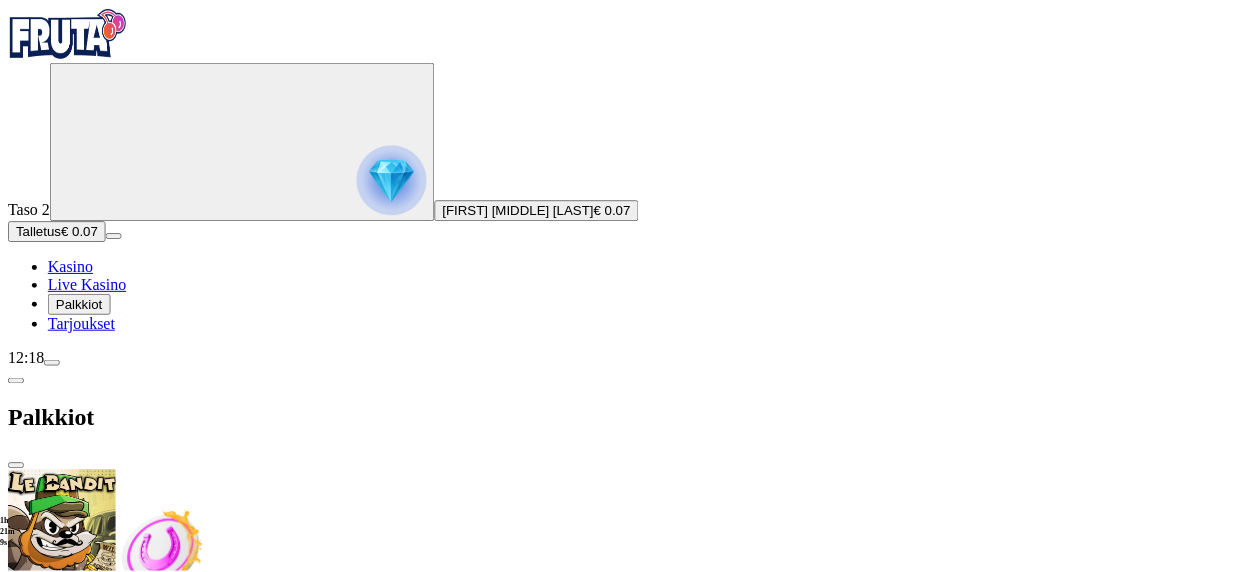 scroll, scrollTop: 472, scrollLeft: 0, axis: vertical 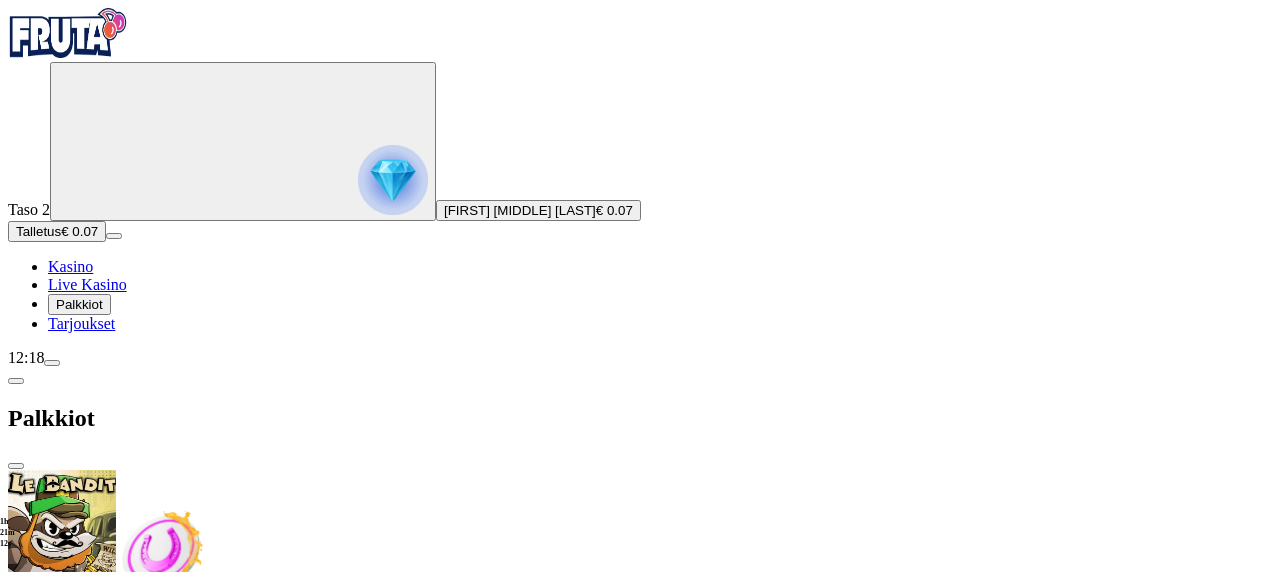 click at bounding box center [52, 1813] 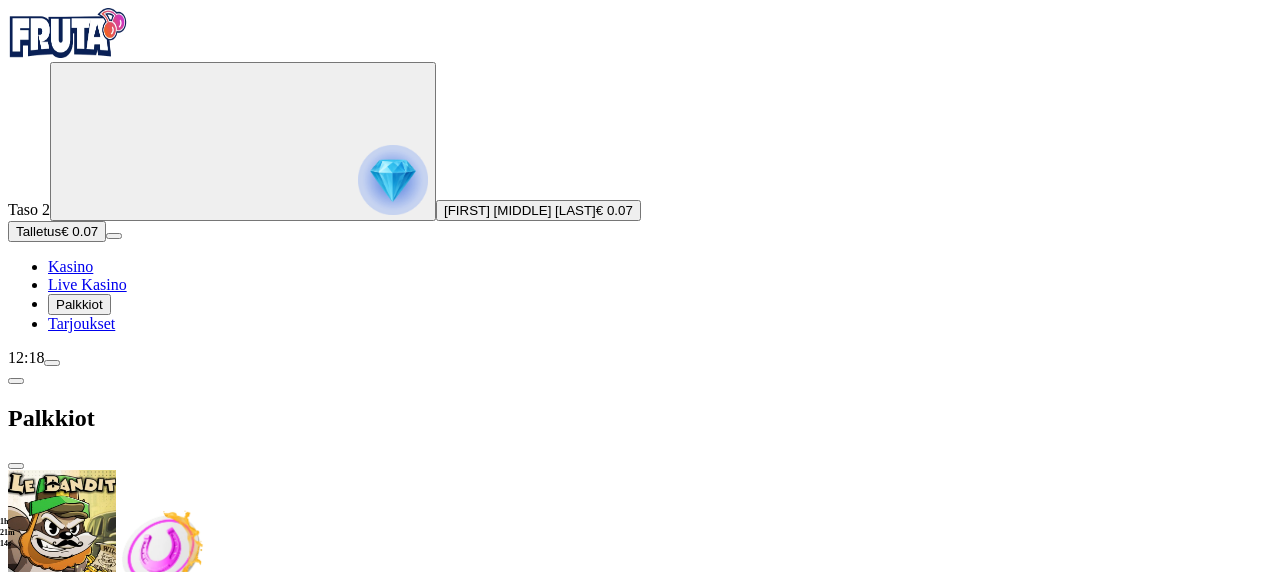 click at bounding box center [16, 466] 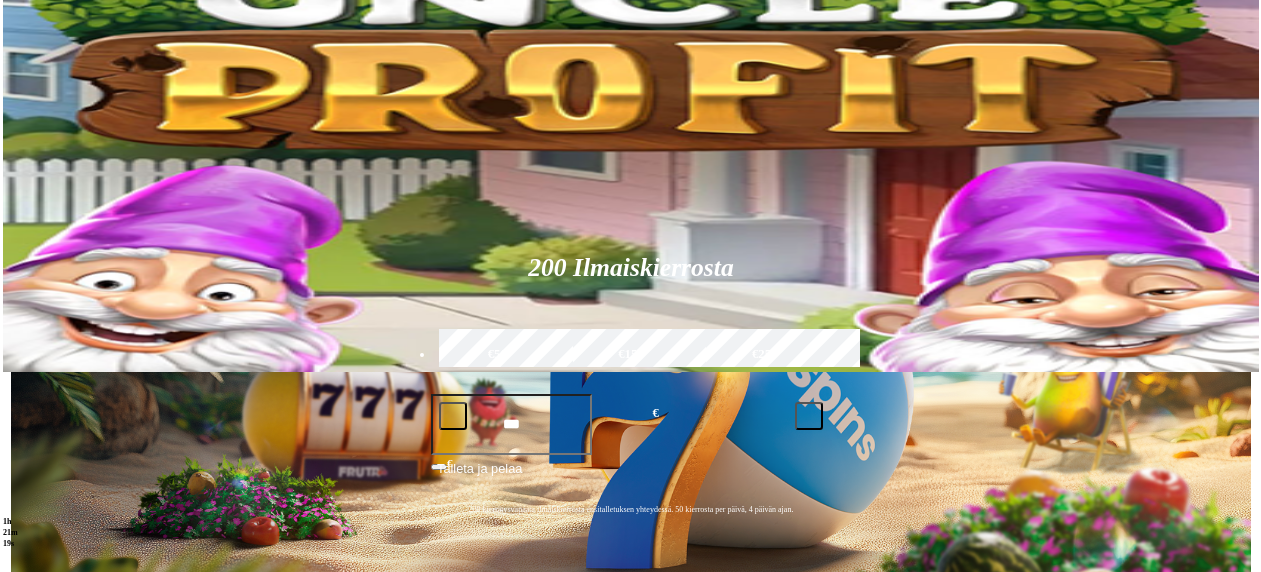 scroll, scrollTop: 0, scrollLeft: 0, axis: both 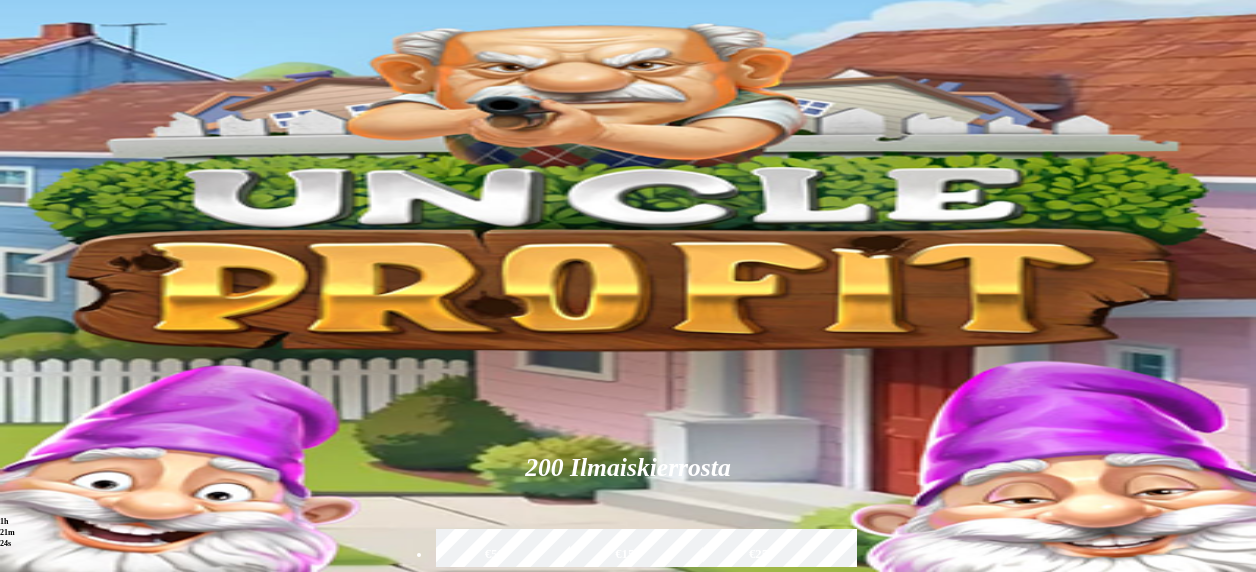 click at bounding box center [52, 363] 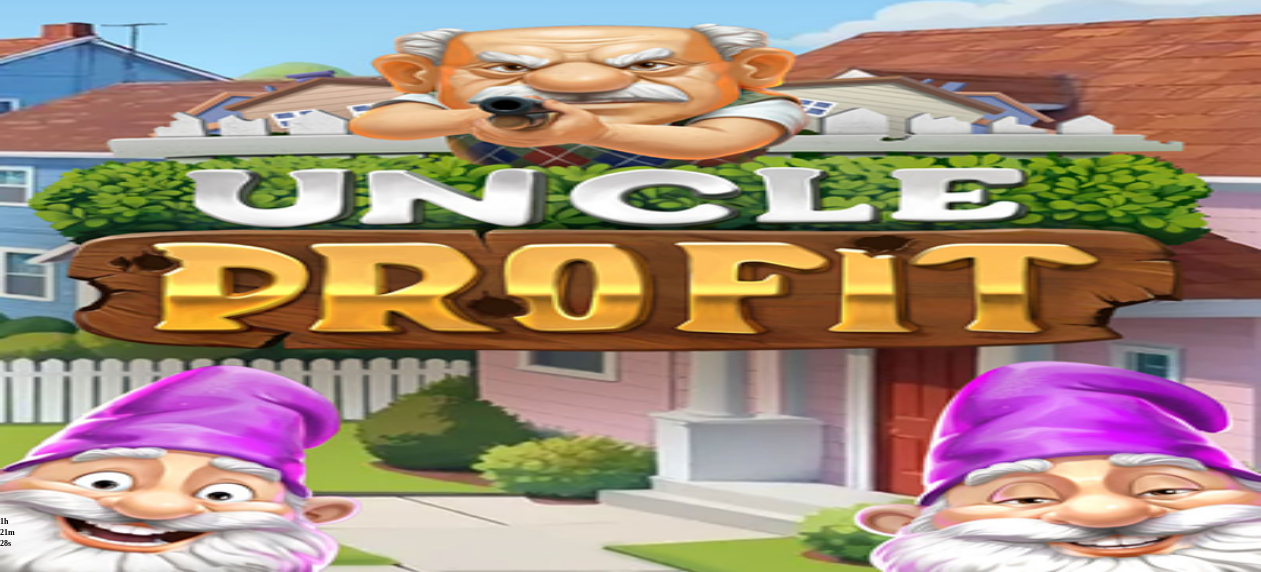 click on "Kotiutus" at bounding box center (40, 612) 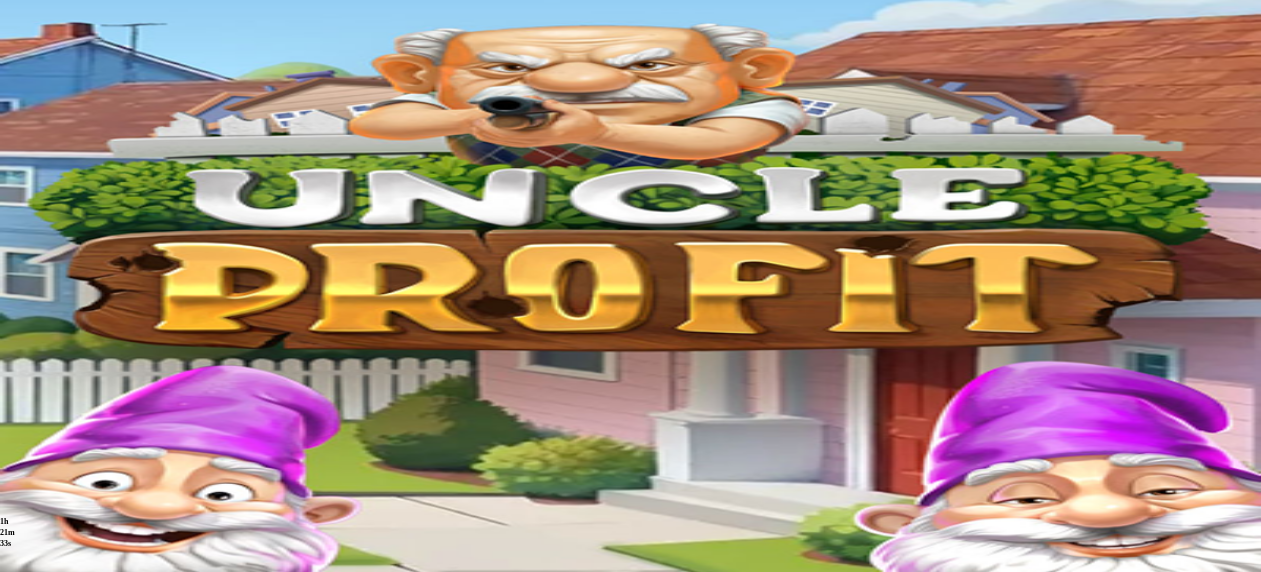 click at bounding box center [16, 466] 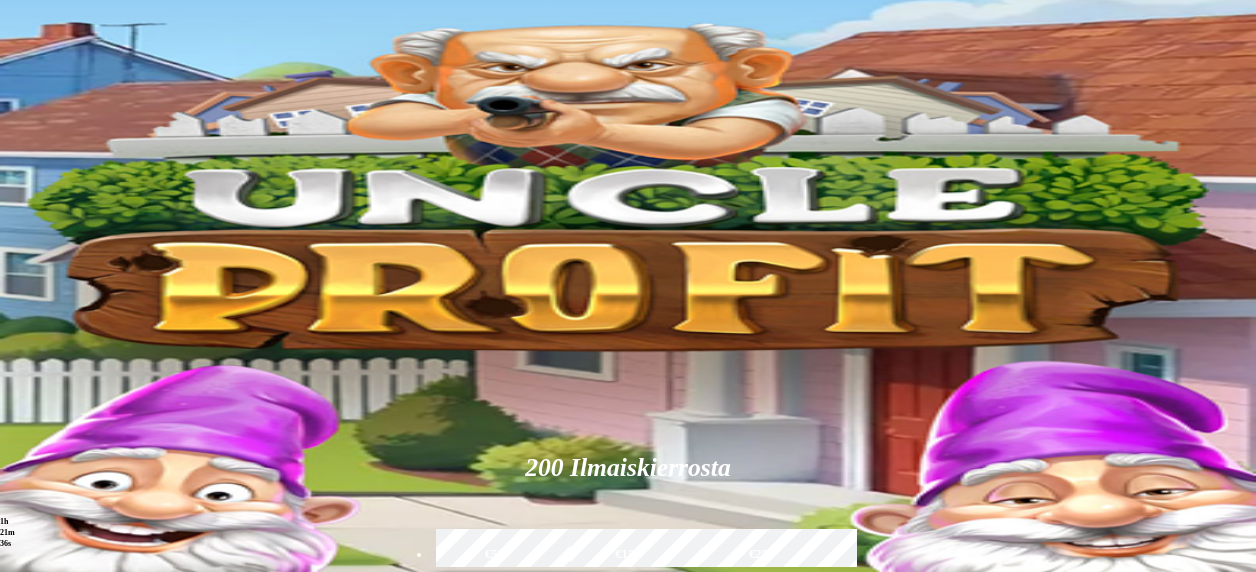 click at bounding box center [52, 363] 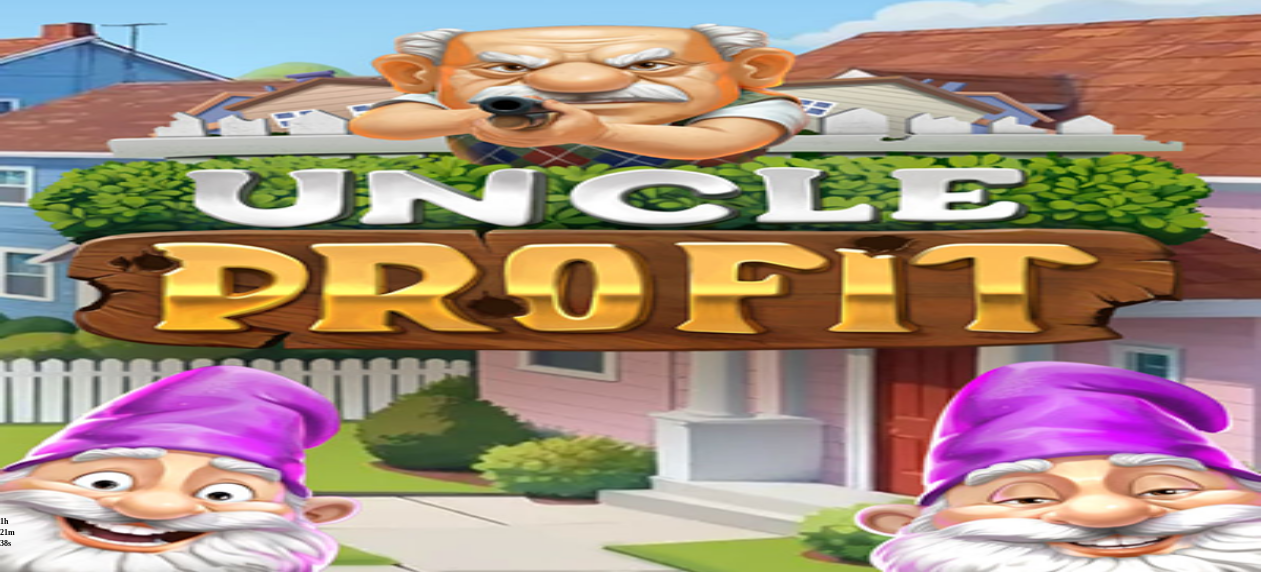 scroll, scrollTop: 139, scrollLeft: 0, axis: vertical 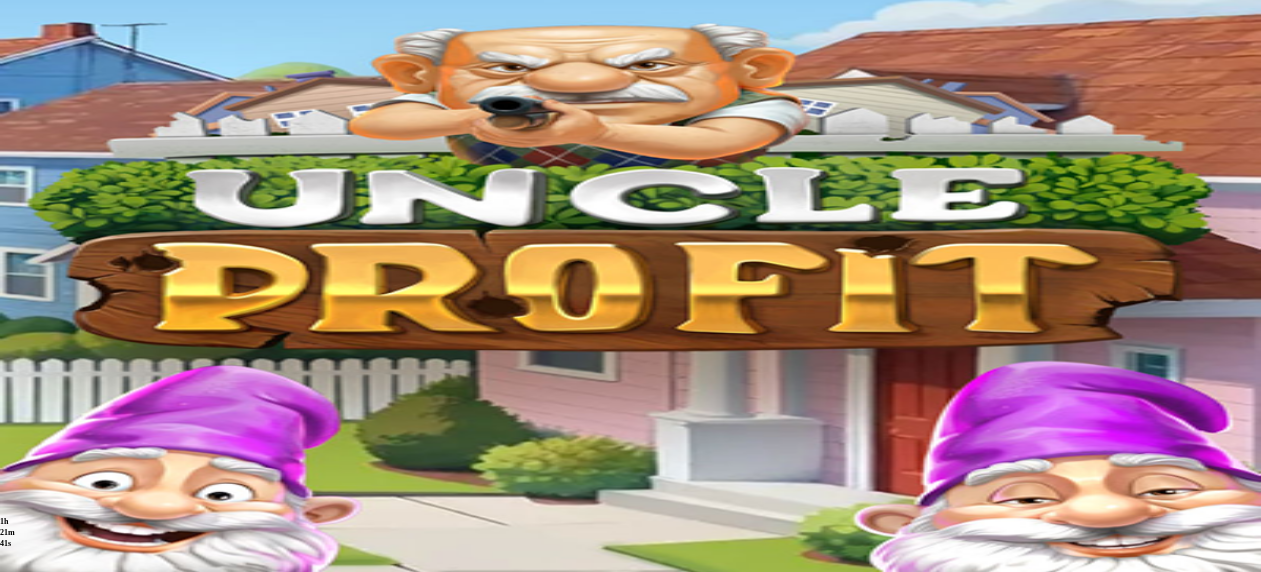 click on "Tiliote" at bounding box center [73, 733] 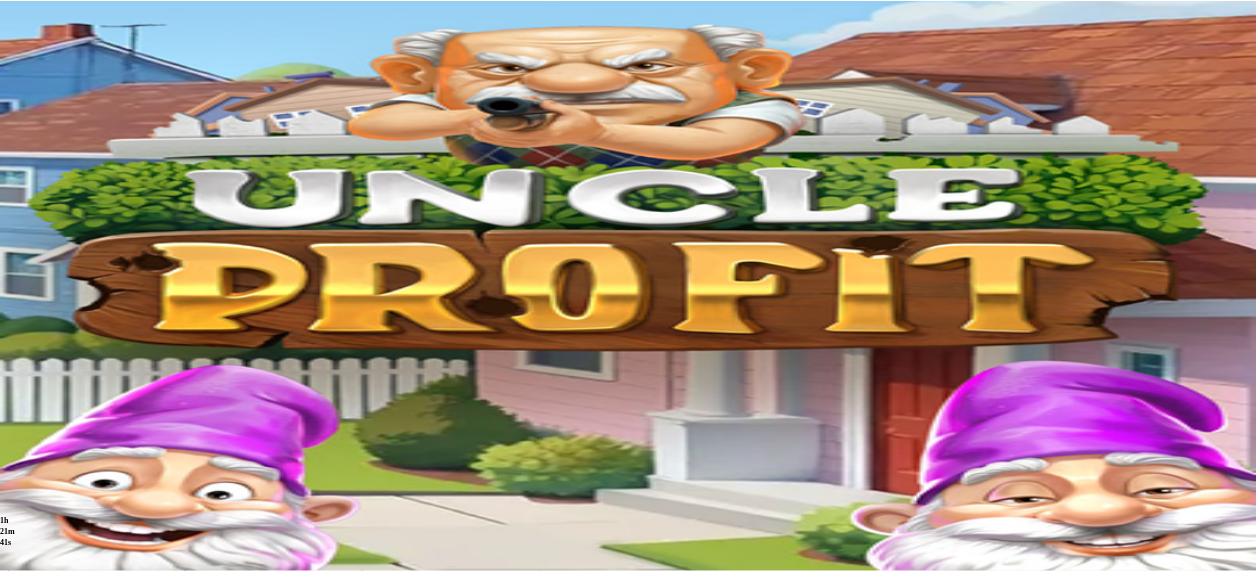 scroll, scrollTop: 0, scrollLeft: 0, axis: both 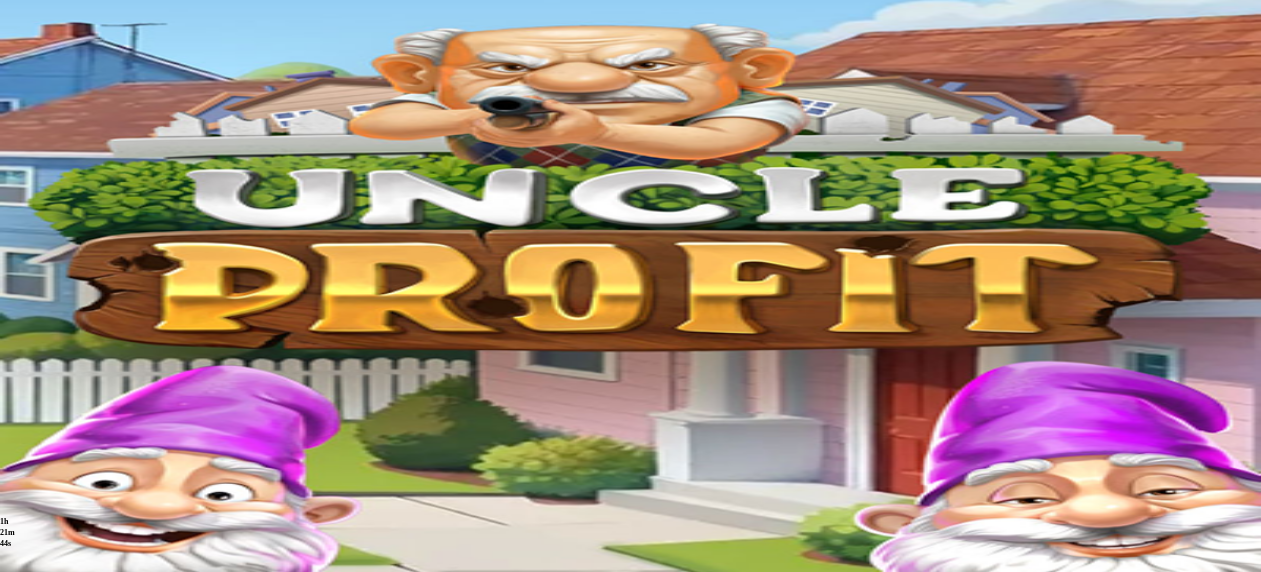 click on "******** ********" at bounding box center [630, 887] 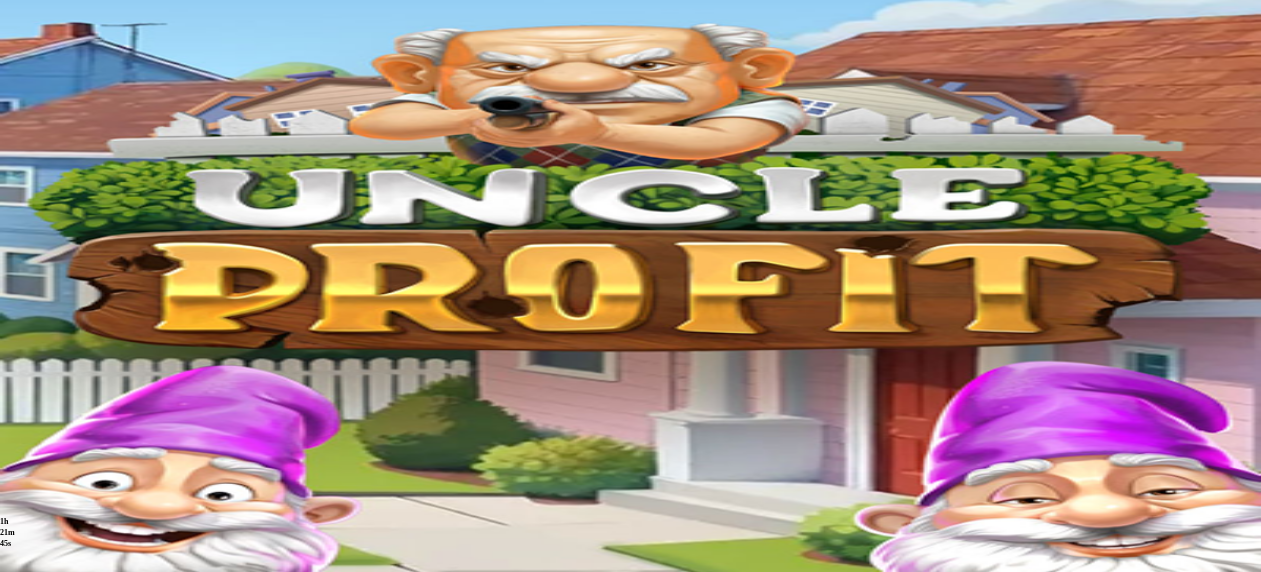 click on "******** ********" at bounding box center [630, 887] 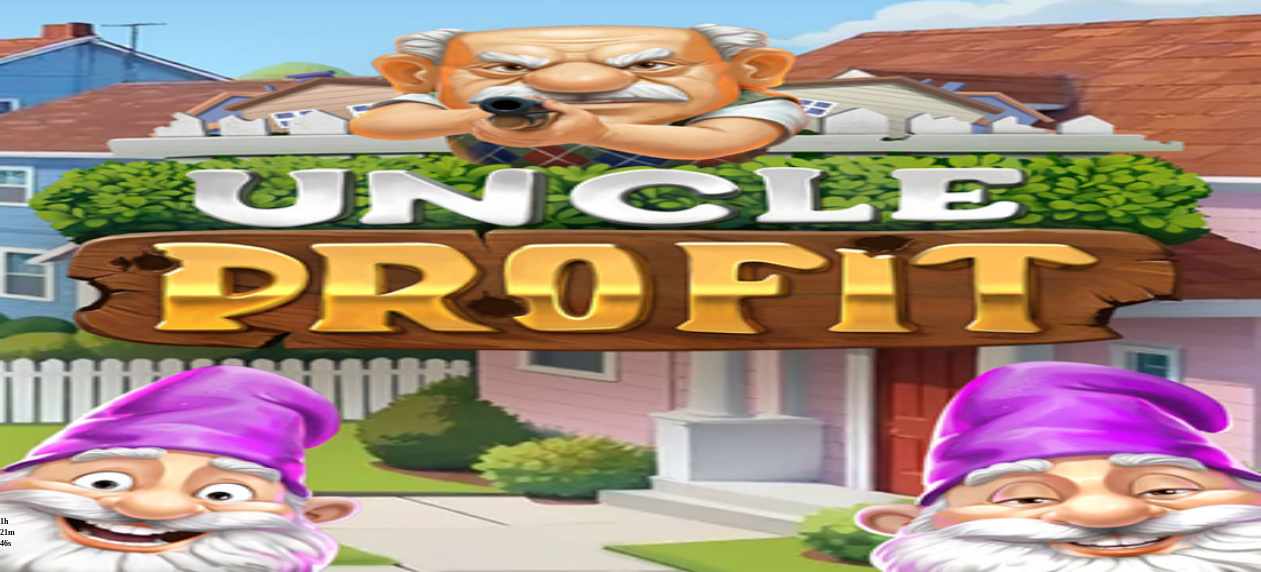 click on ". ." at bounding box center (630, 498) 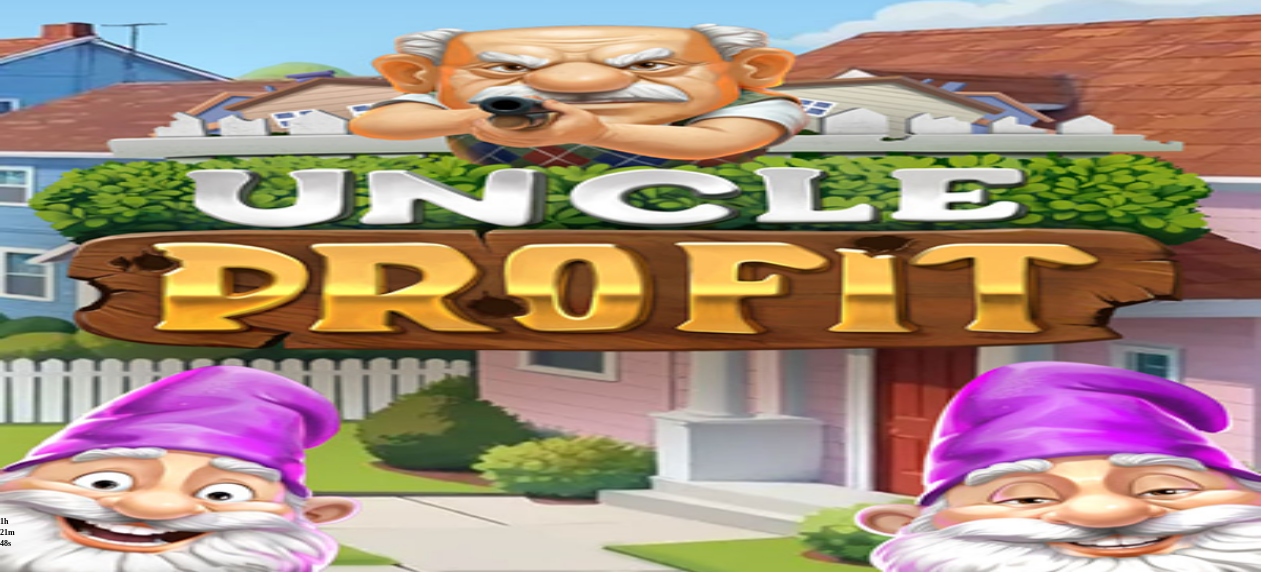 click on "4" at bounding box center [989, 579] 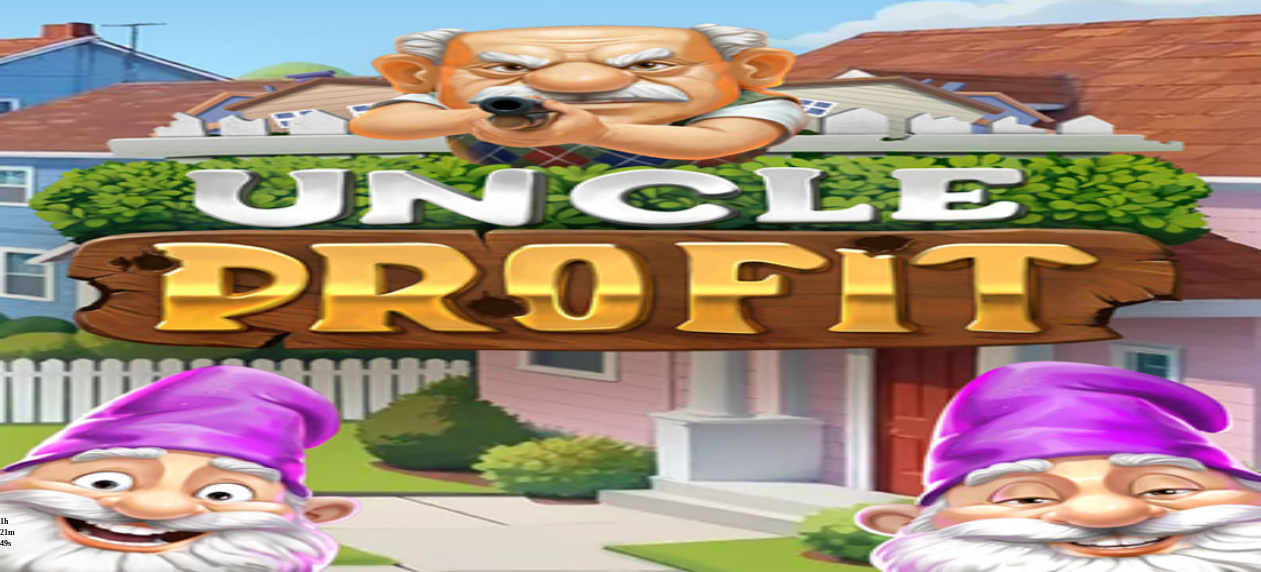 click on "******** ********" at bounding box center (39, 723) 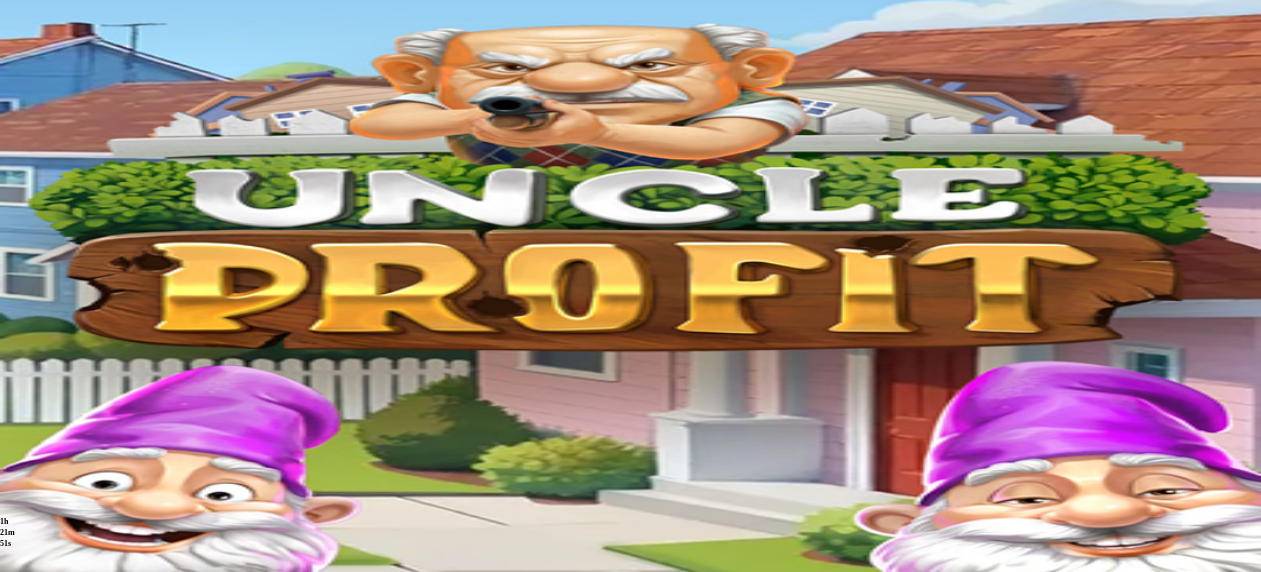 select on "********" 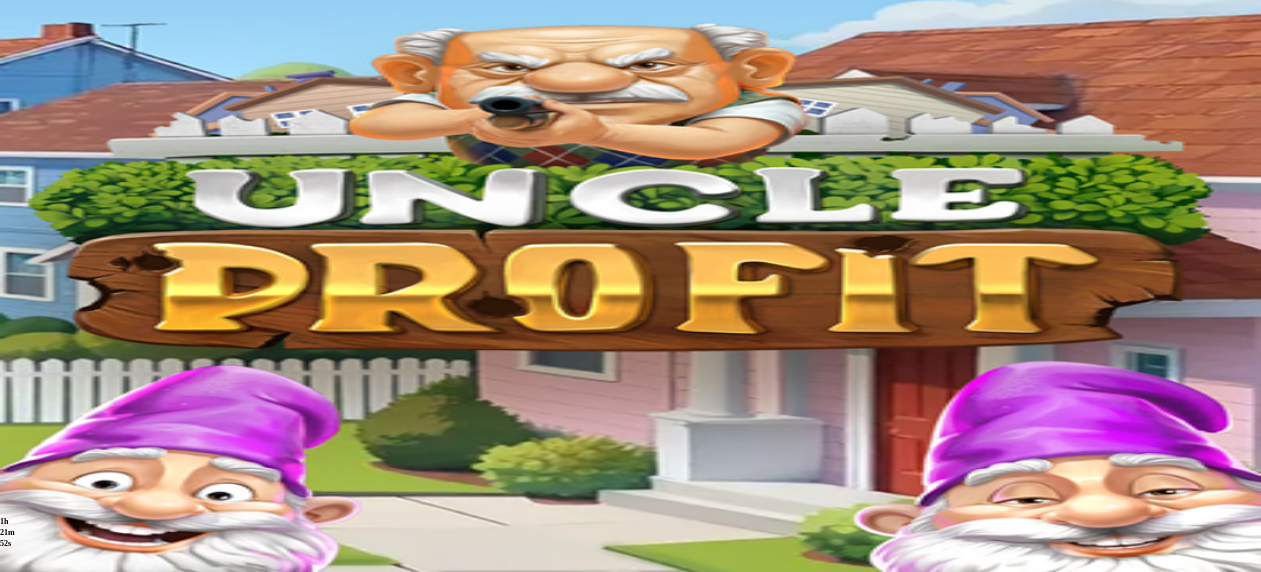 click on ". ." at bounding box center [630, 702] 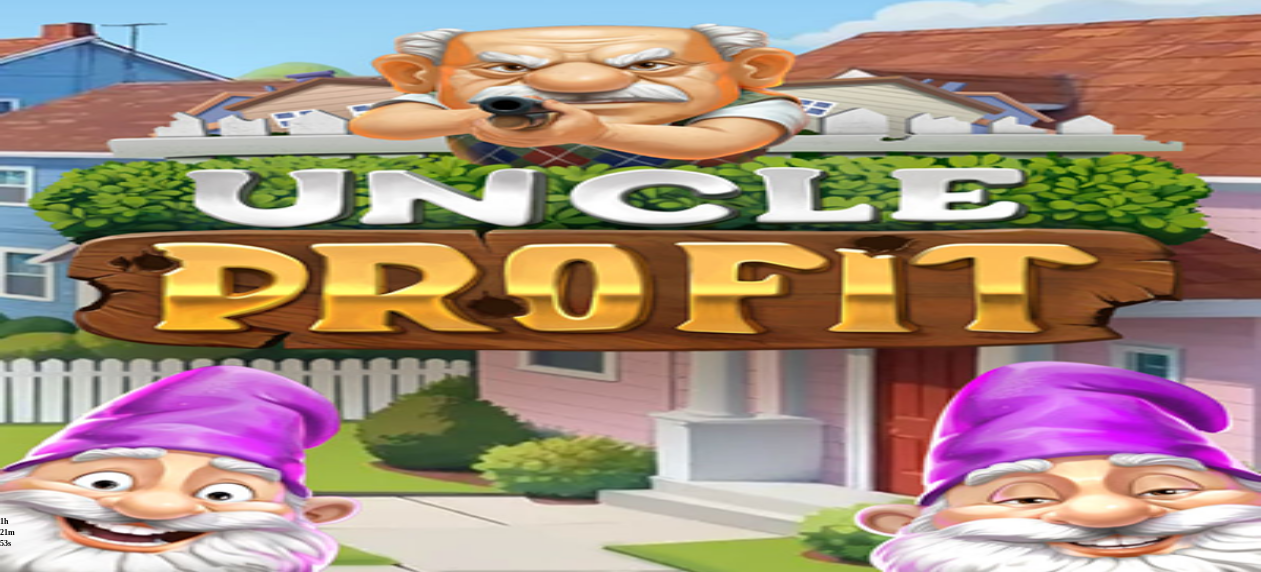 click on "4" at bounding box center (989, 783) 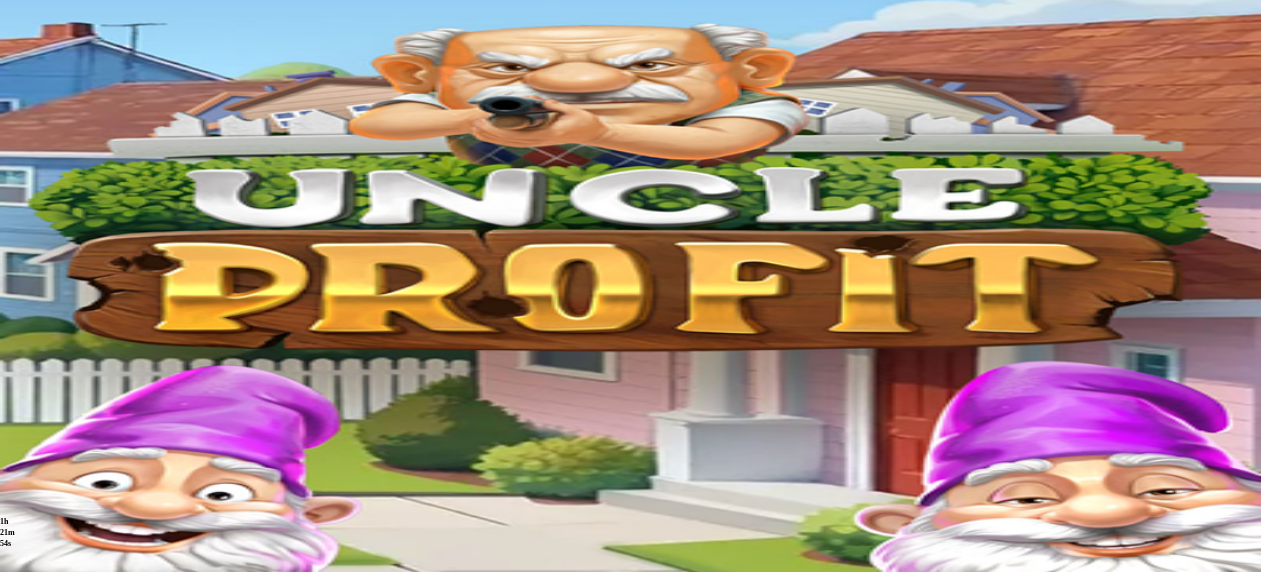 click on "Näytä tapahtumat" at bounding box center (68, 907) 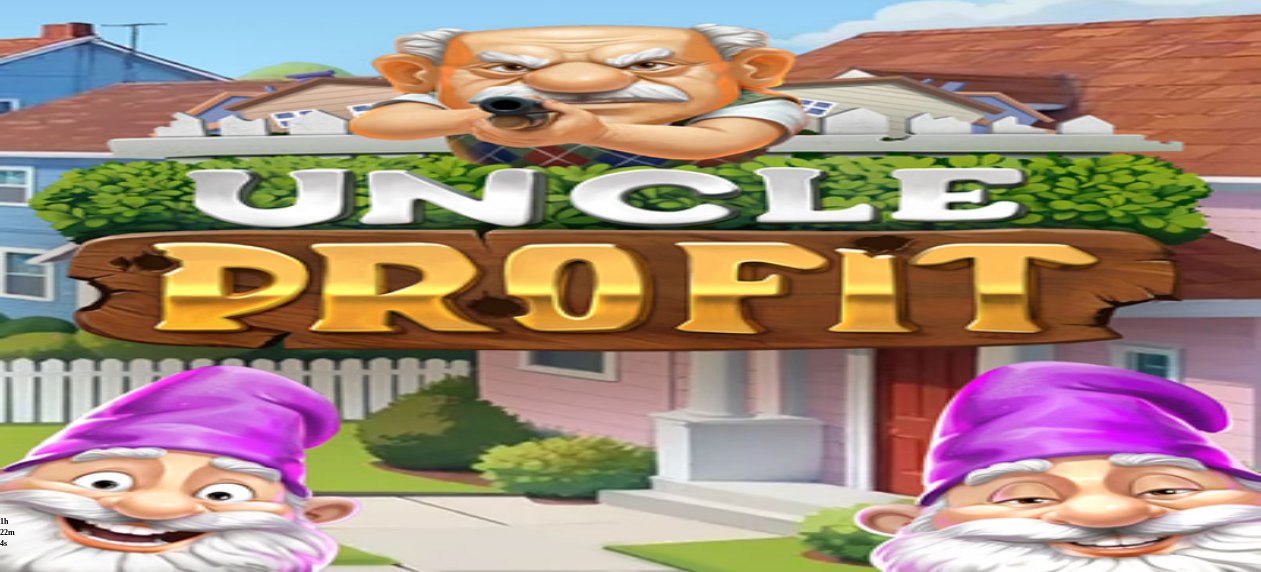 click at bounding box center [16, 466] 